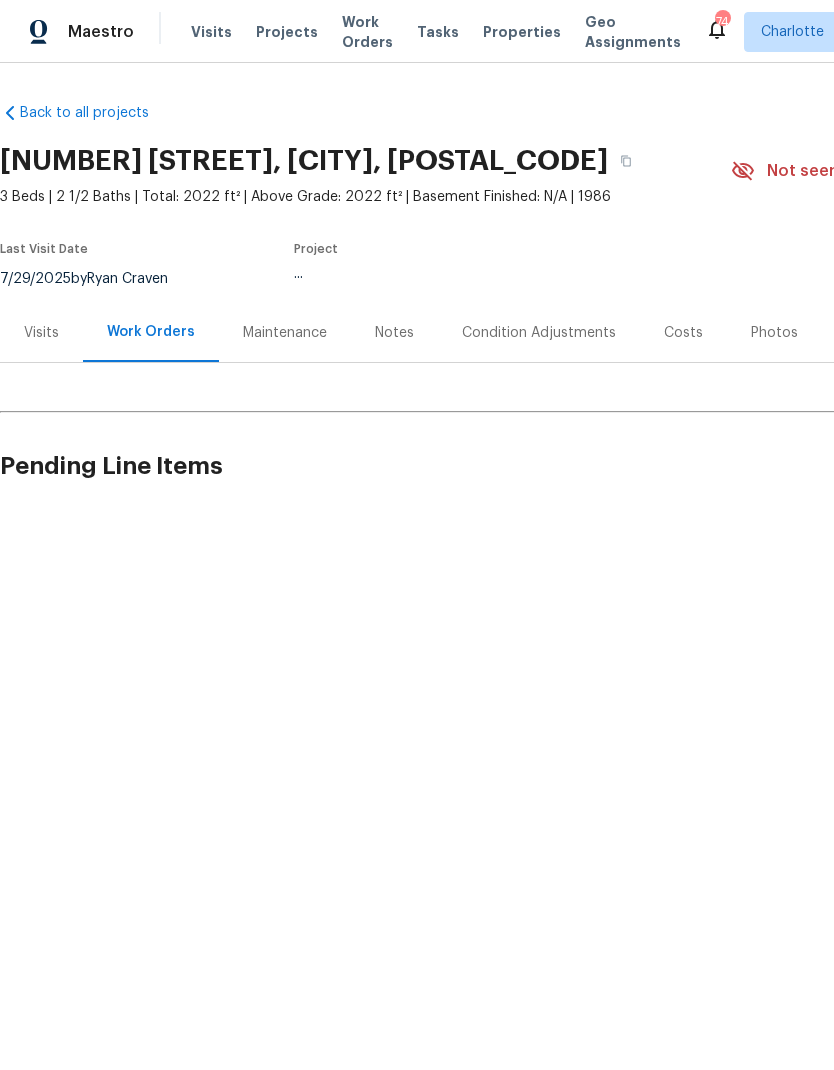 scroll, scrollTop: 0, scrollLeft: 0, axis: both 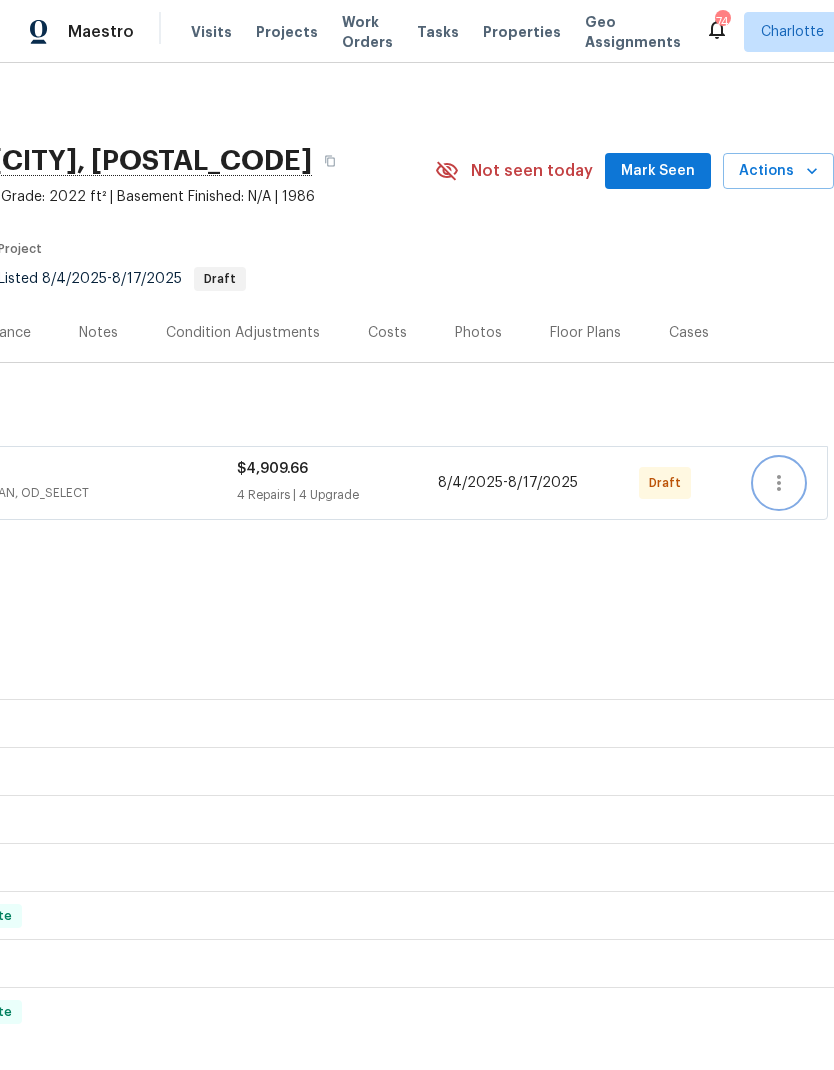 click 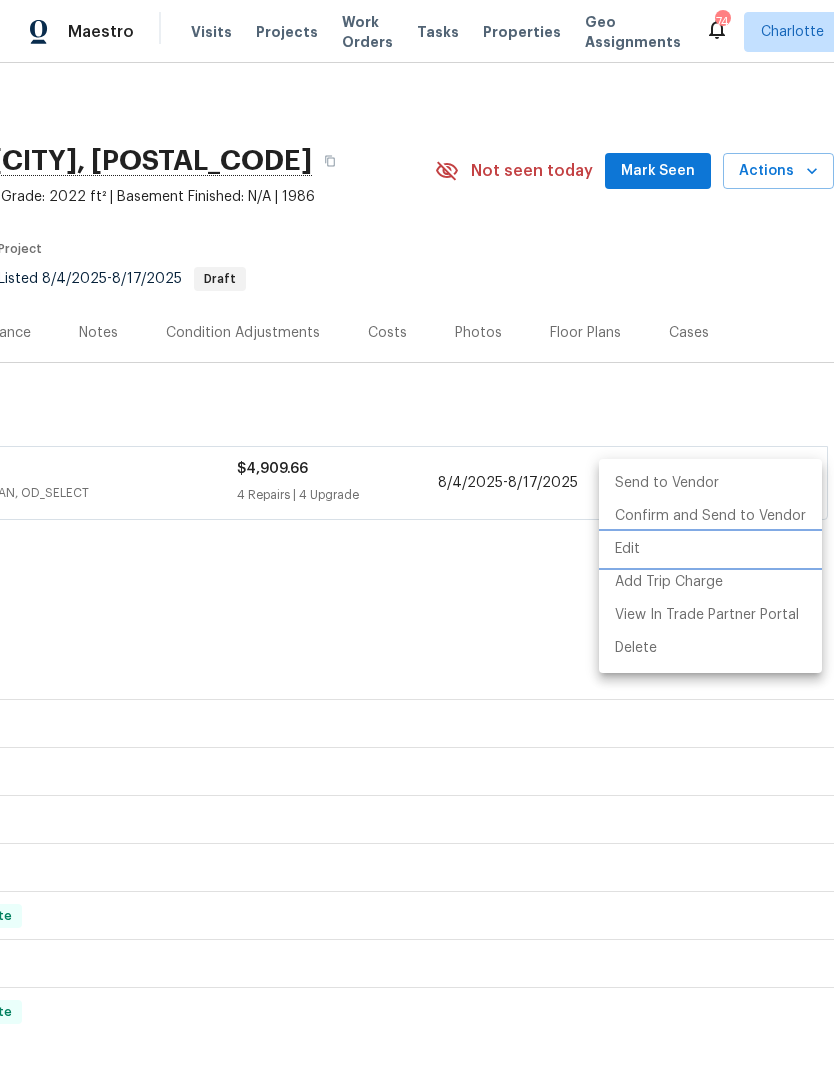 click on "Edit" at bounding box center [710, 549] 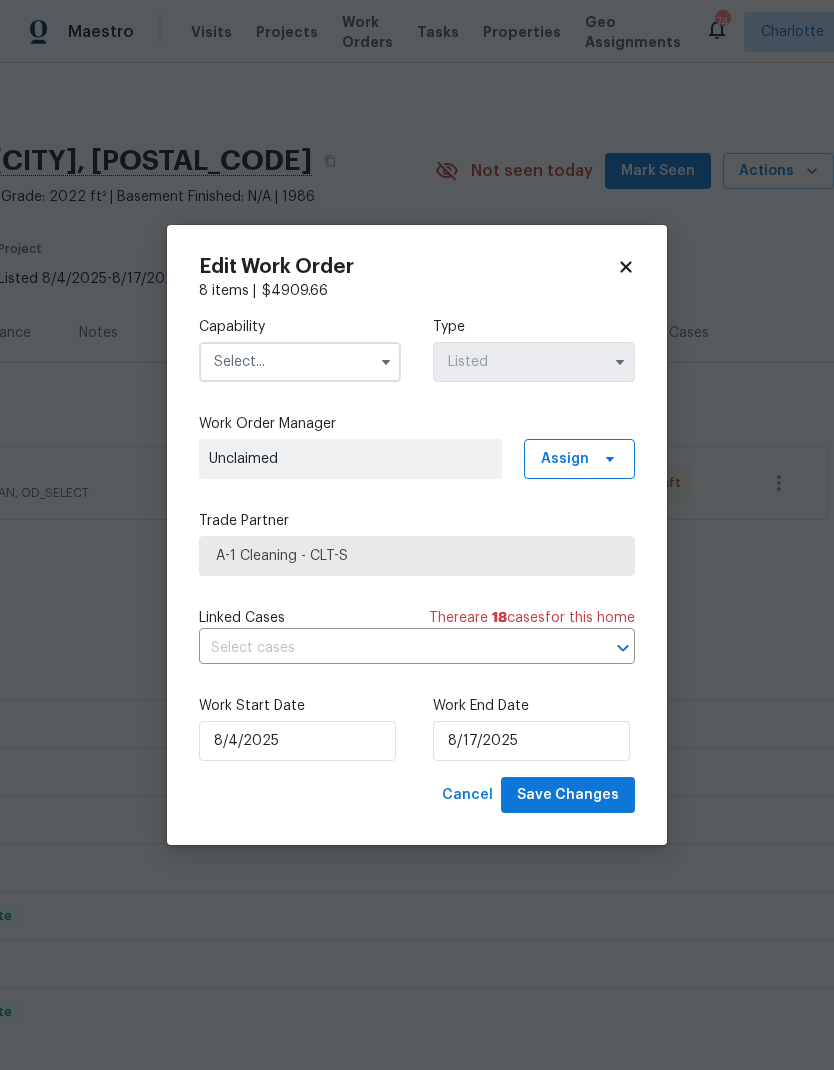 click 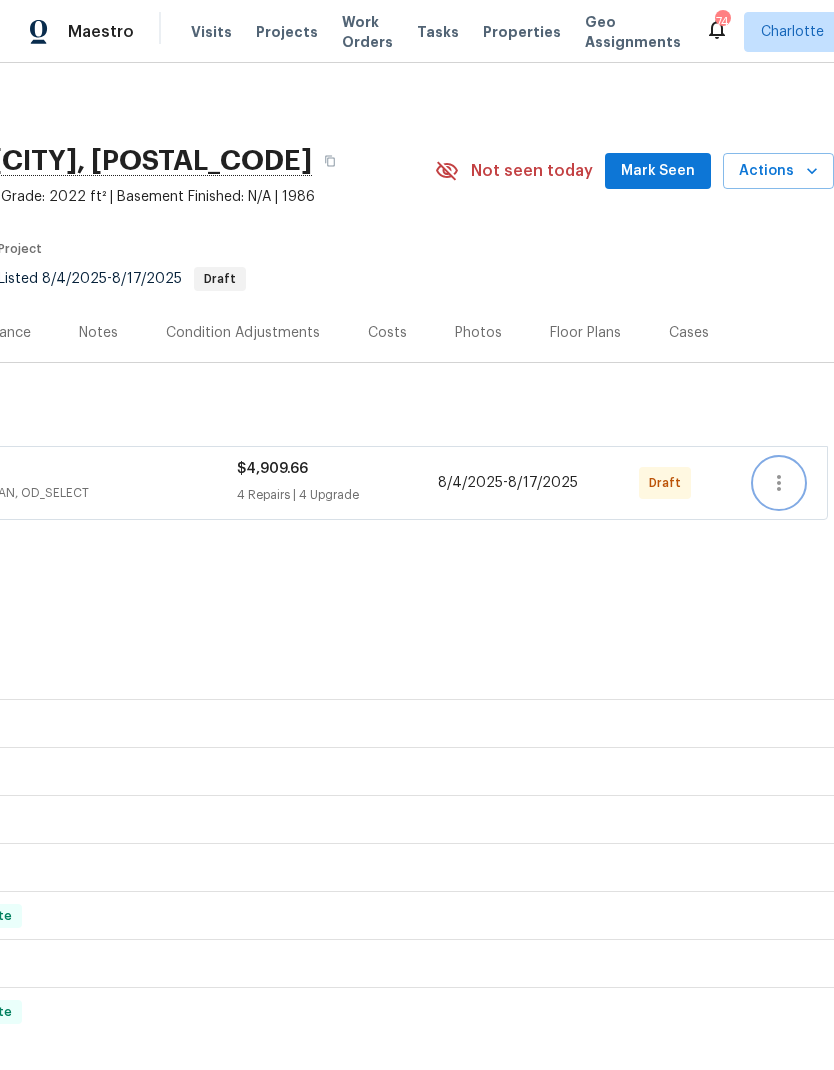 click 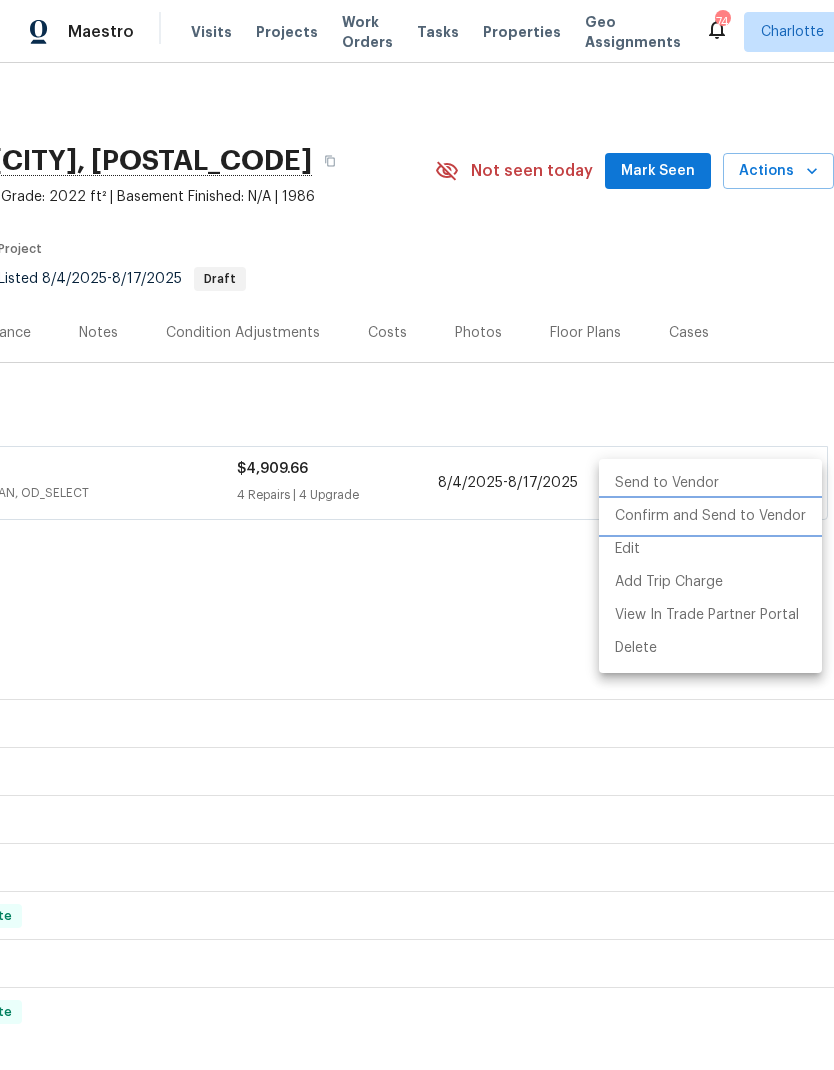 click on "Confirm and Send to Vendor" at bounding box center (710, 516) 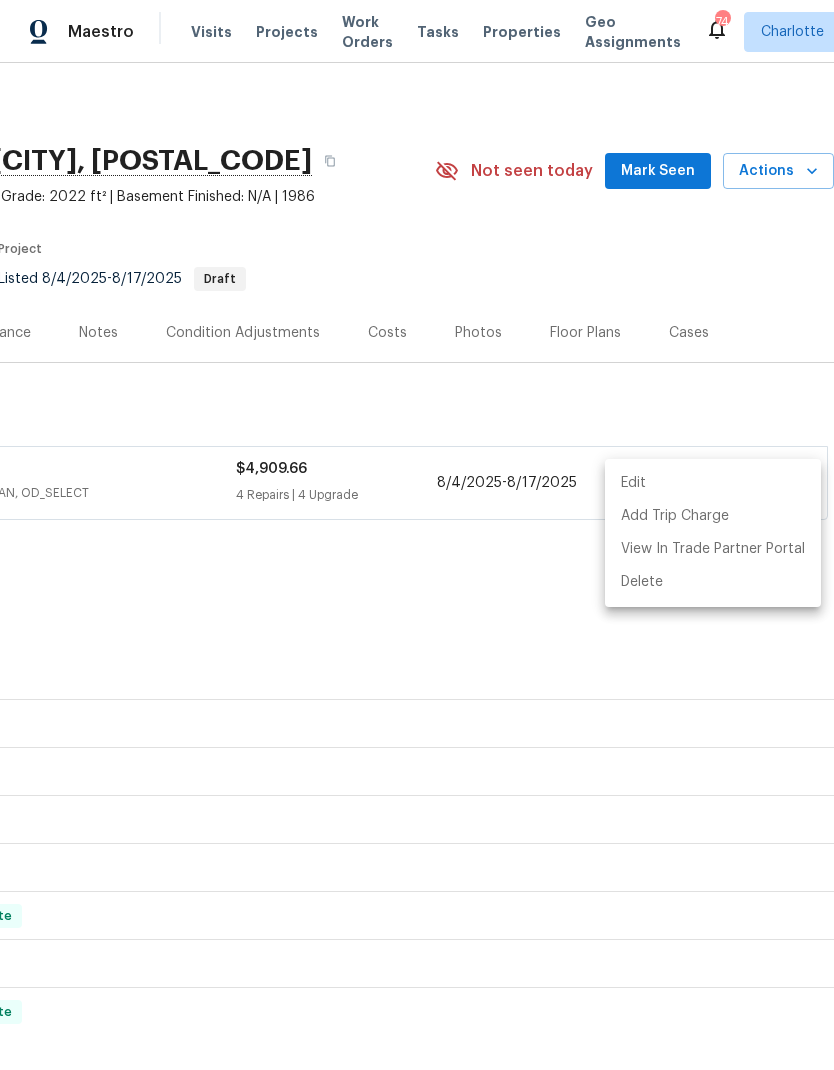 click at bounding box center (417, 535) 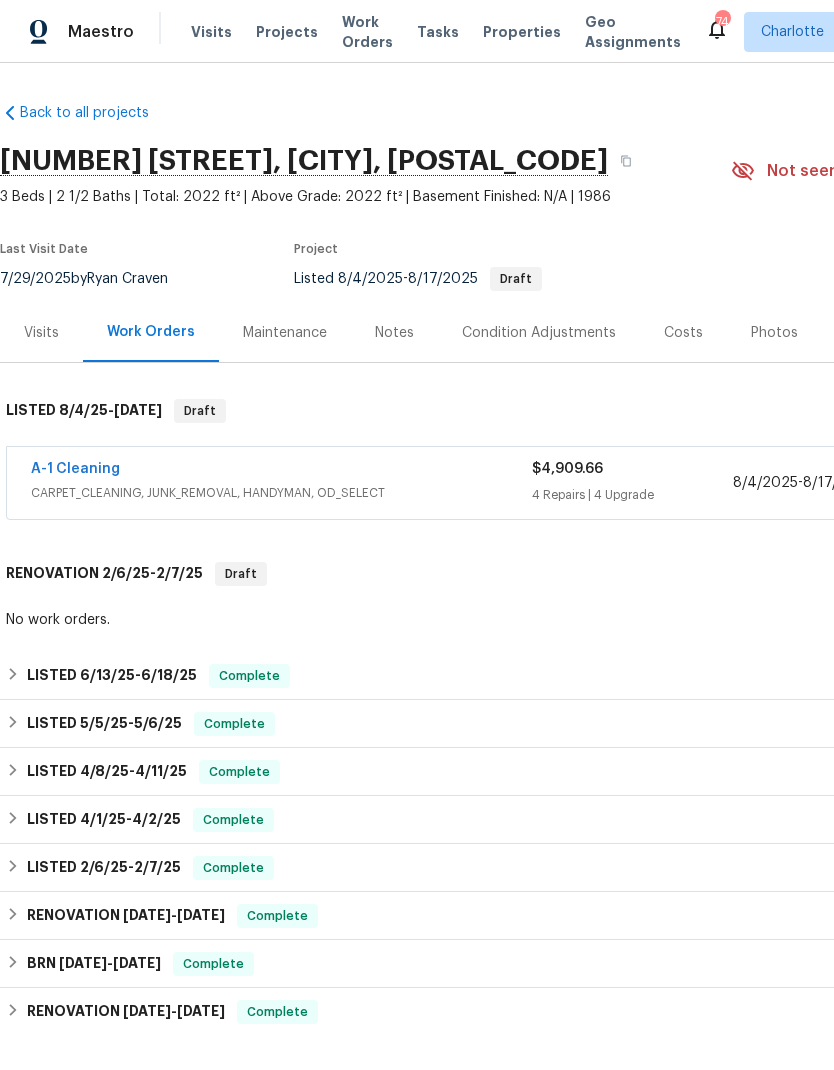 scroll, scrollTop: 0, scrollLeft: 0, axis: both 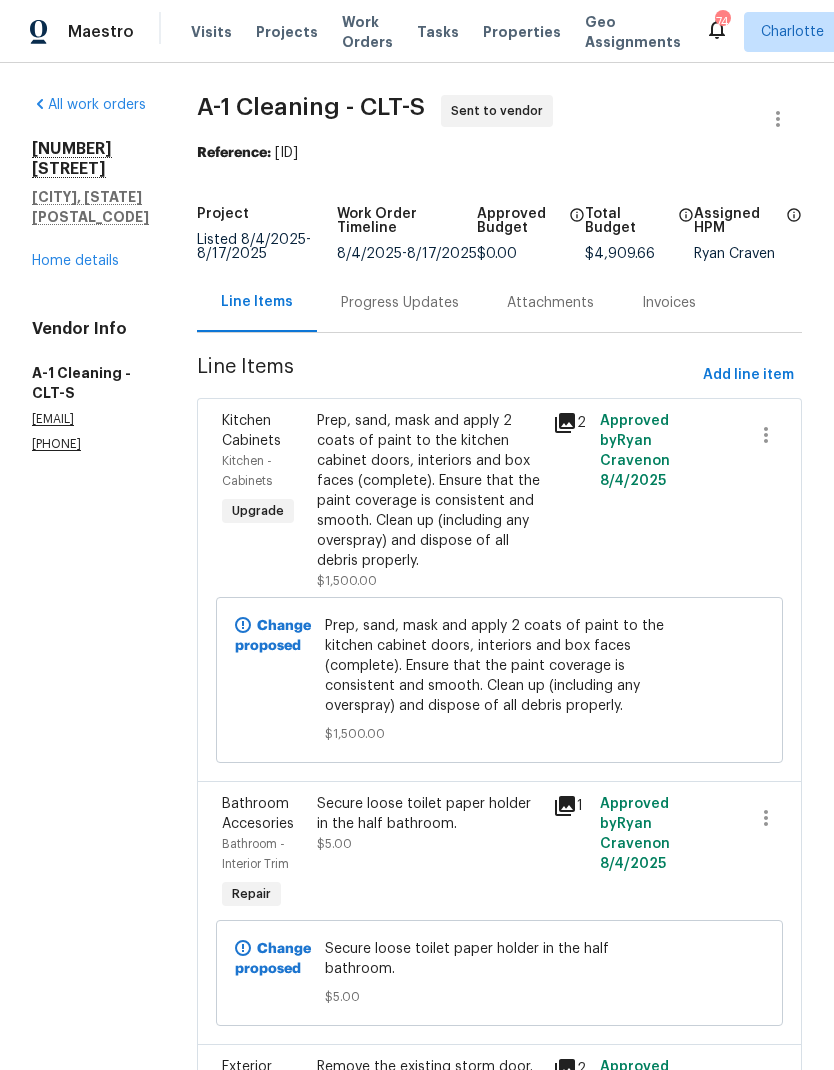click on "Progress Updates" at bounding box center (400, 302) 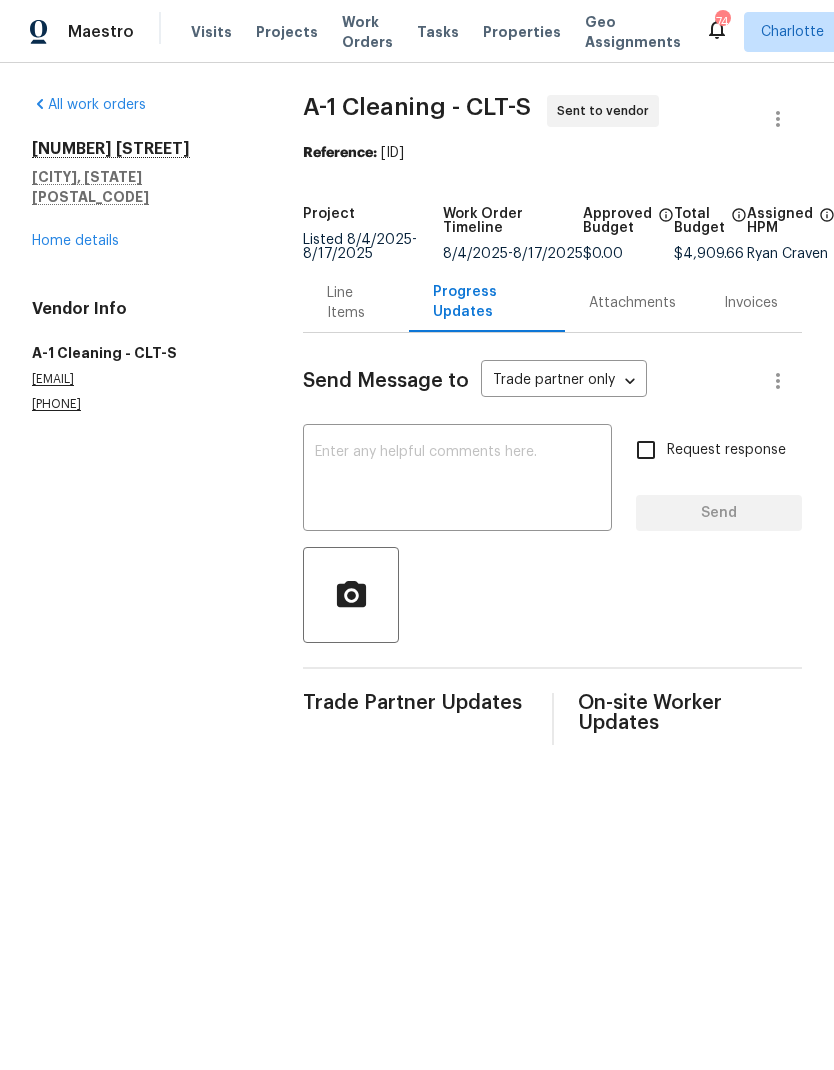 click at bounding box center [457, 480] 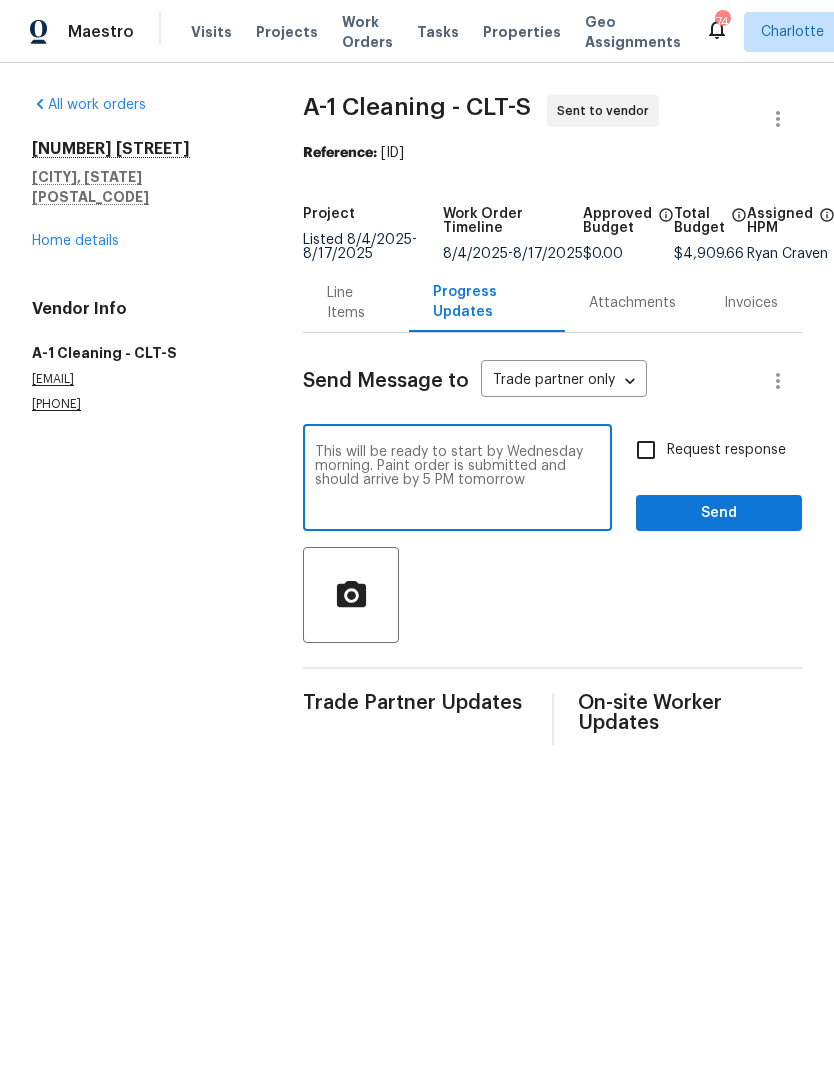 click on "This will be ready to start by Wednesday morning. Paint order is submitted and should arrive by 5 PM tomorrow" at bounding box center [457, 480] 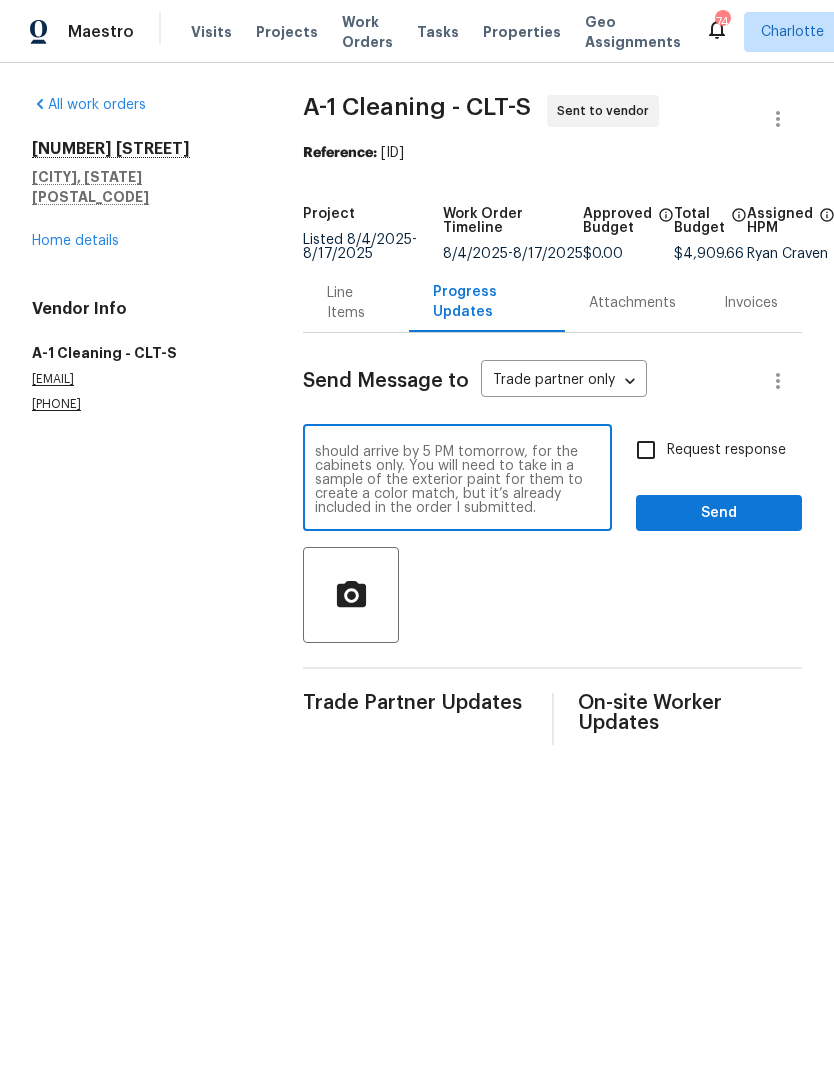 scroll, scrollTop: 28, scrollLeft: 0, axis: vertical 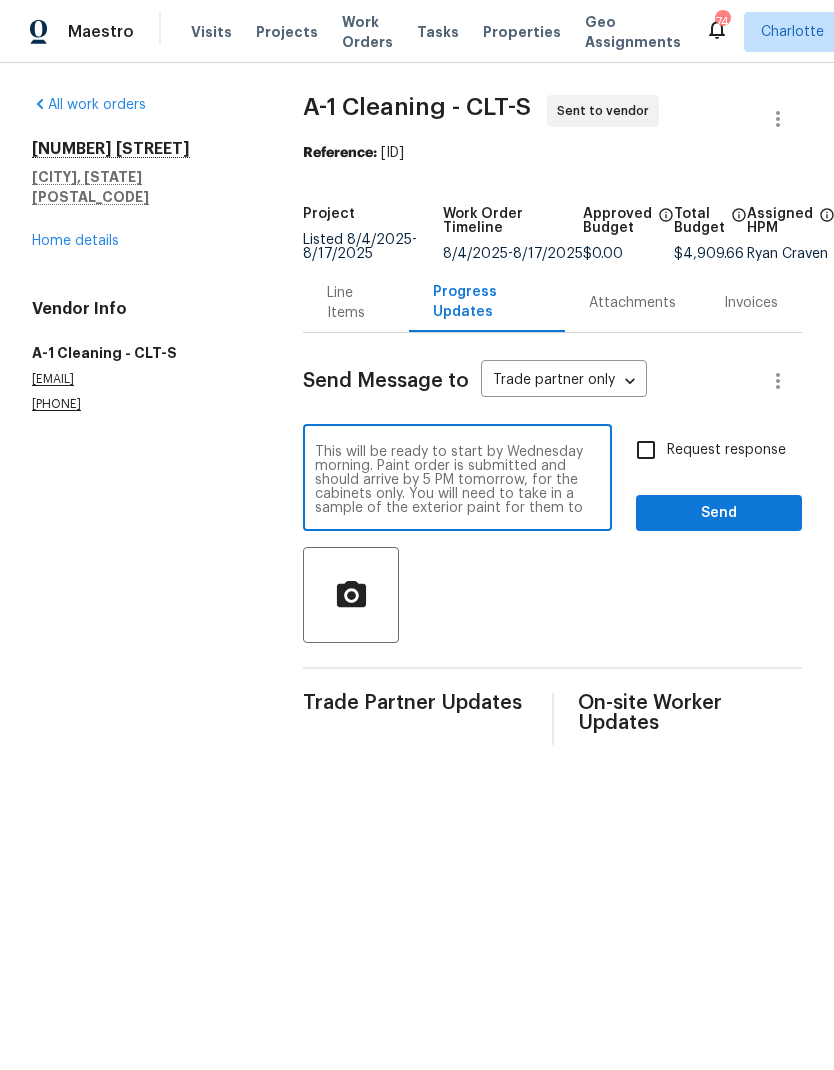click on "This will be ready to start by Wednesday morning. Paint order is submitted and should arrive by 5 PM tomorrow, for the cabinets only. You will need to take in a sample of the exterior paint for them to create a color match and it’s already included in the order I submitted." at bounding box center [457, 480] 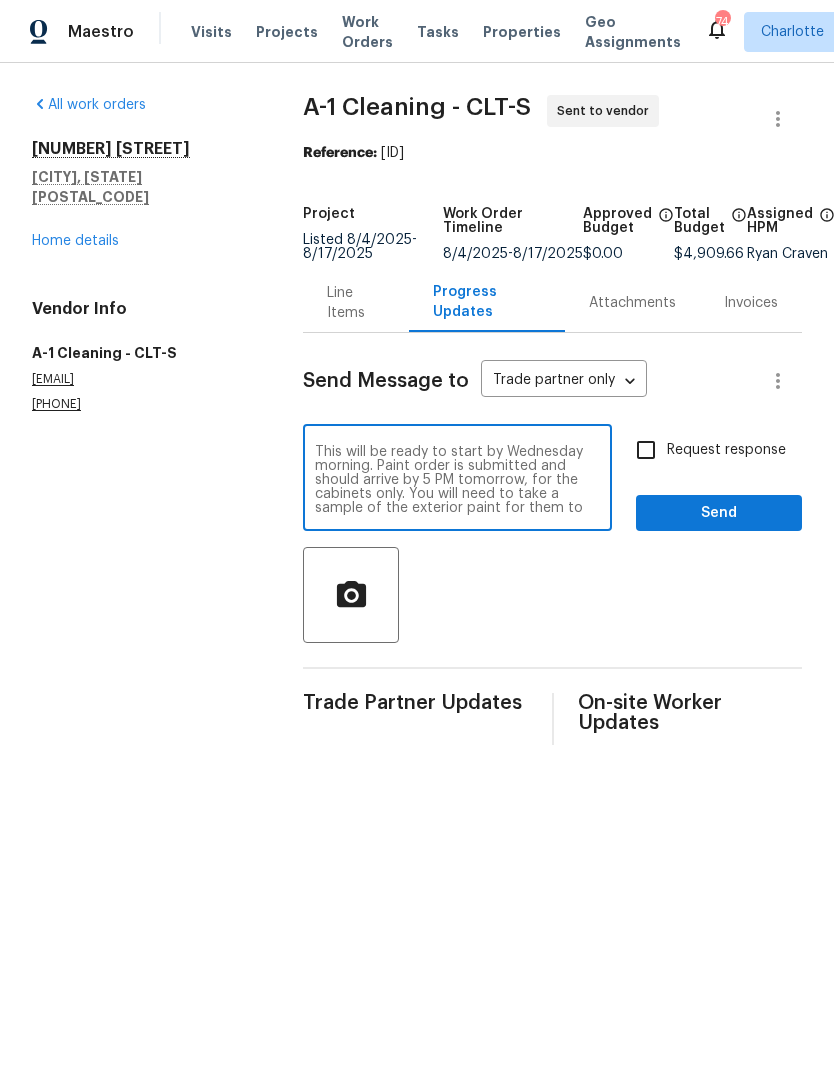 click on "This will be ready to start by Wednesday morning. Paint order is submitted and should arrive by 5 PM tomorrow, for the cabinets only. You will need to take a sample of the exterior paint for them to create a color match and it’s already included in the order I submitted." at bounding box center [457, 480] 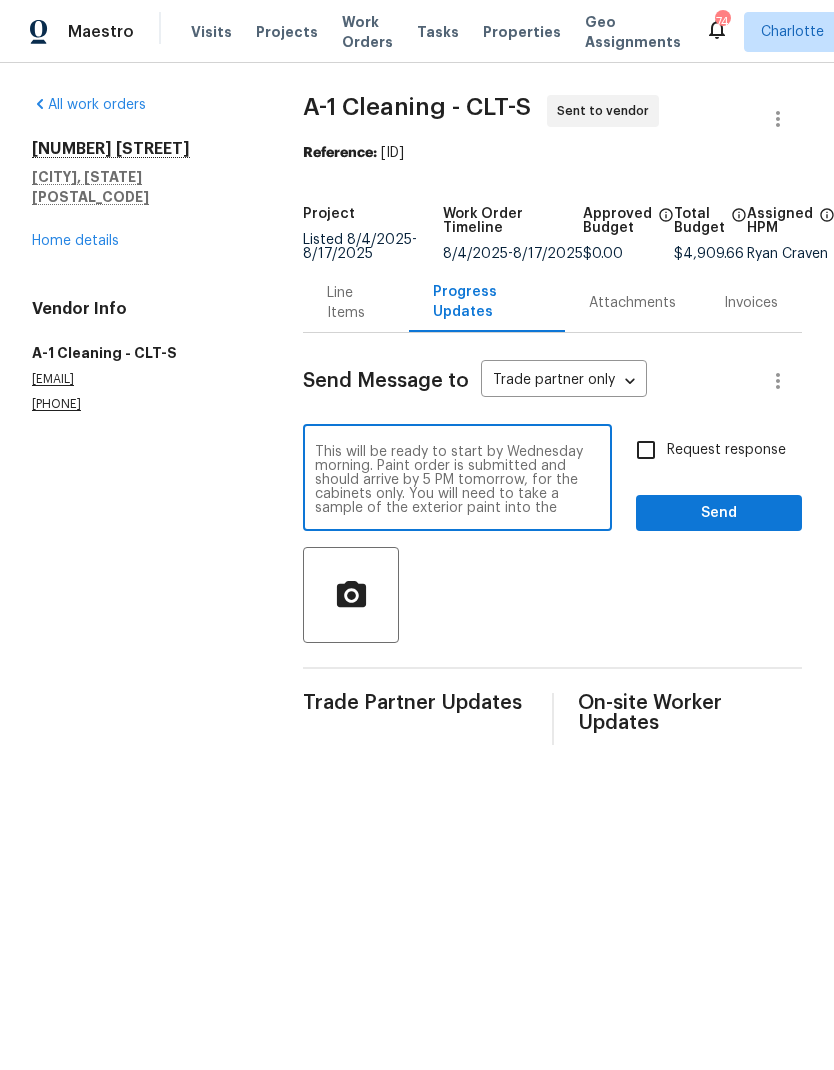 scroll, scrollTop: 42, scrollLeft: 0, axis: vertical 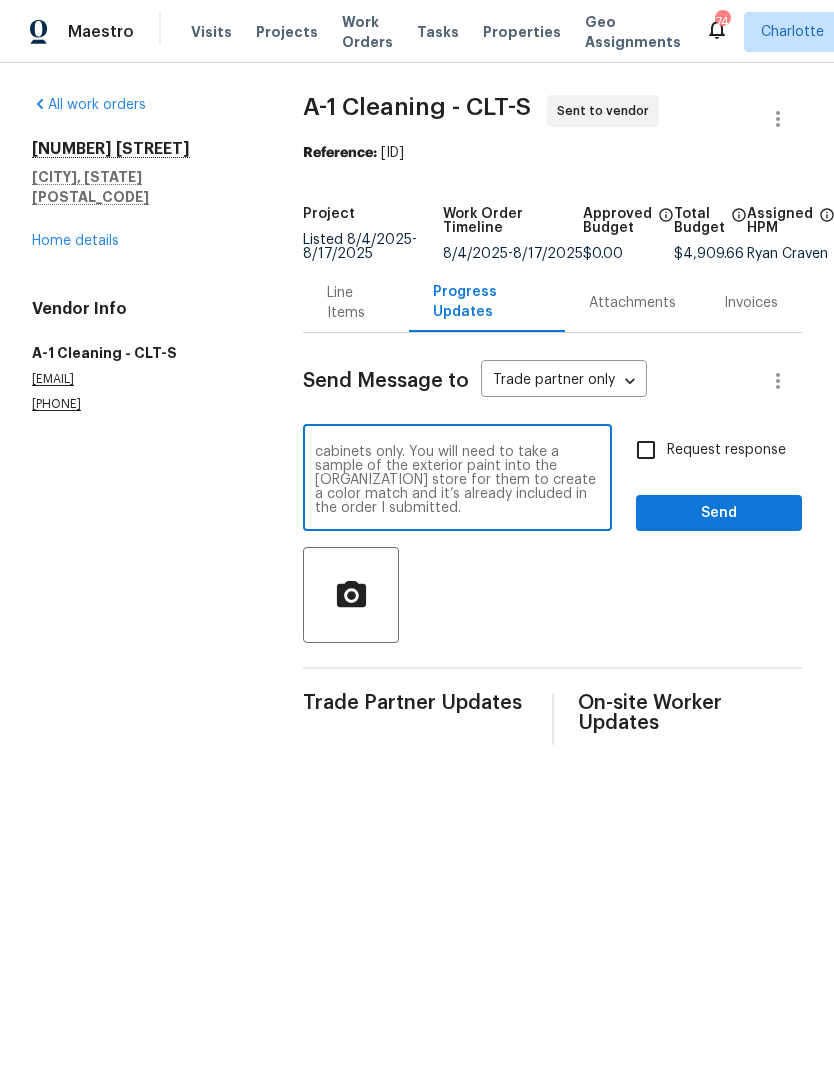 click on "This will be ready to start by Wednesday morning. Paint order is submitted and should arrive by 5 PM tomorrow, for the cabinets only. You will need to take a sample of the exterior paint into the [ORGANIZATION] store for them to create a color match and it’s already included in the order I submitted." at bounding box center [457, 480] 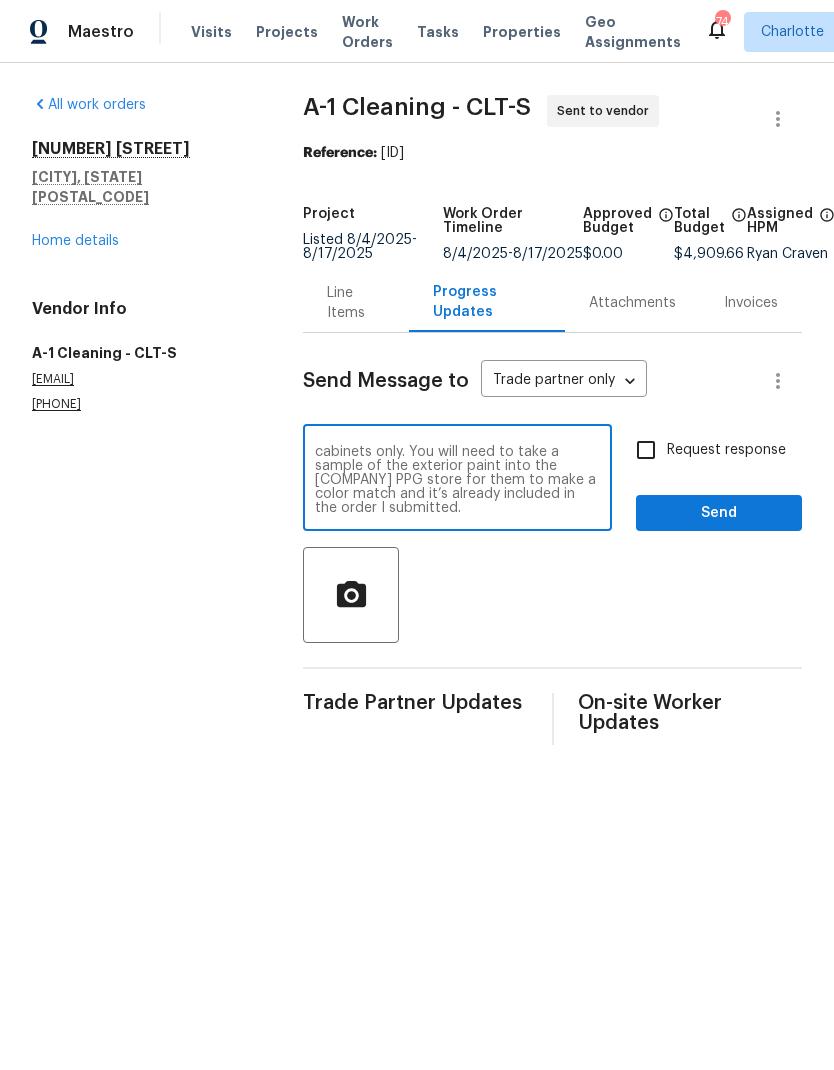 click on "This will be ready to start by Wednesday morning. Paint order is submitted and should arrive by 5 PM tomorrow, for the cabinets only. You will need to take a sample of the exterior paint into the [COMPANY] PPG store for them to make a color match and it’s already included in the order I submitted." at bounding box center (457, 480) 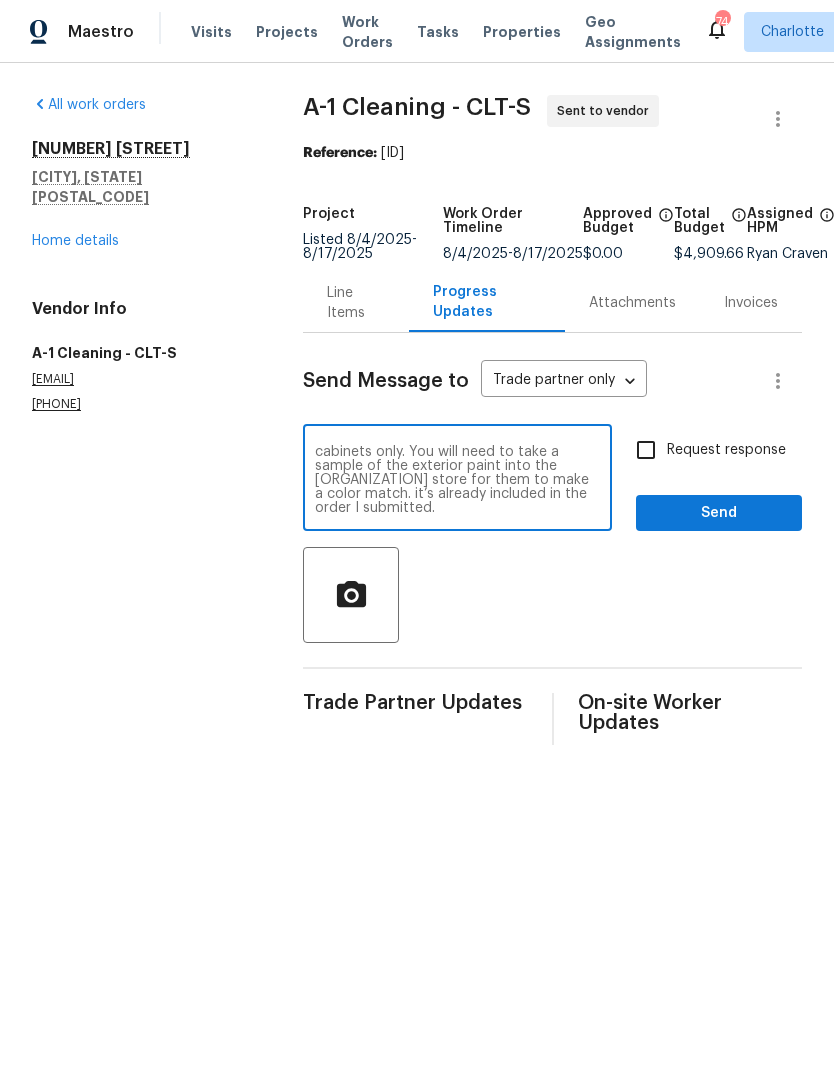 click on "This will be ready to start by Wednesday morning. Paint order is submitted and should arrive by 5 PM tomorrow, for the cabinets only. You will need to take a sample of the exterior paint into the [ORGANIZATION] store for them to make a color match. it’s already included in the order I submitted." at bounding box center (457, 480) 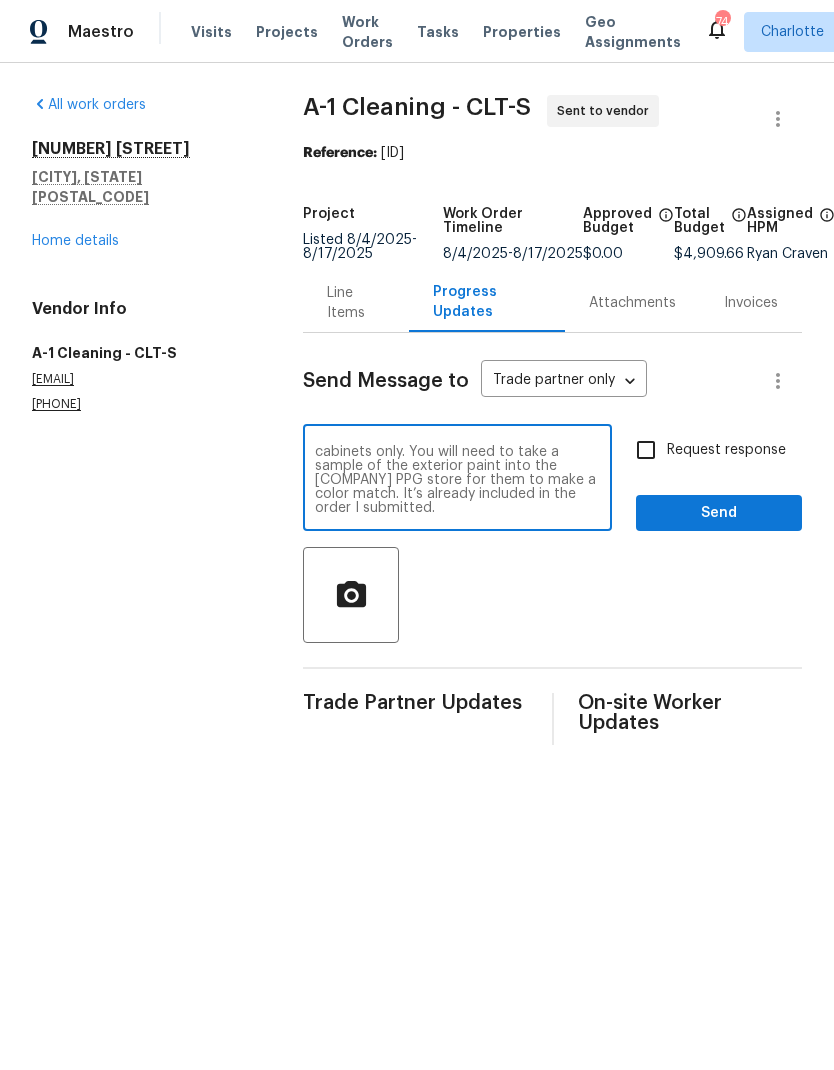 click on "This will be ready to start by Wednesday morning. Paint order is submitted and should arrive by 5 PM tomorrow, for the cabinets only. You will need to take a sample of the exterior paint into the [COMPANY] PPG store for them to make a color match. It’s already included in the order I submitted." at bounding box center (457, 480) 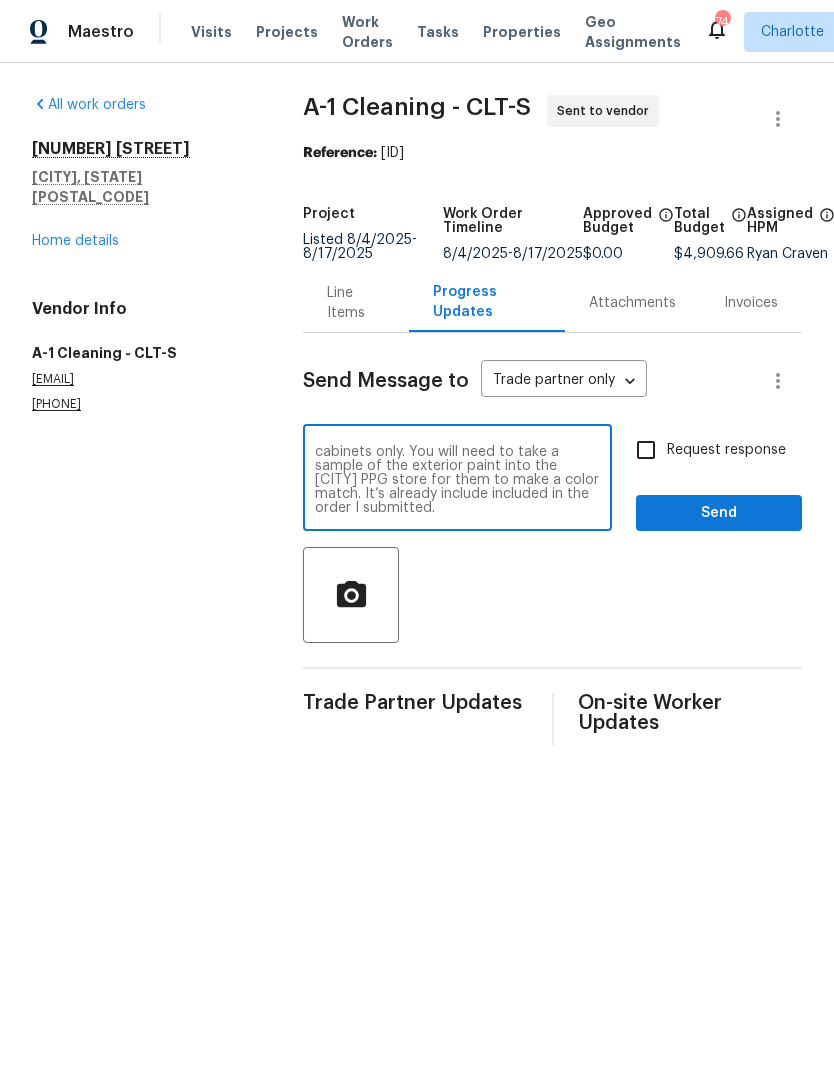 click on "This will be ready to start by [DAY] morning. Paint order is submitted and should arrive by 5 PM tomorrow, for the cabinets only. You will need to take a sample of the exterior paint into the [CITY] PPG store for them to make a color match. It’s already include included in the order I submitted." at bounding box center (457, 480) 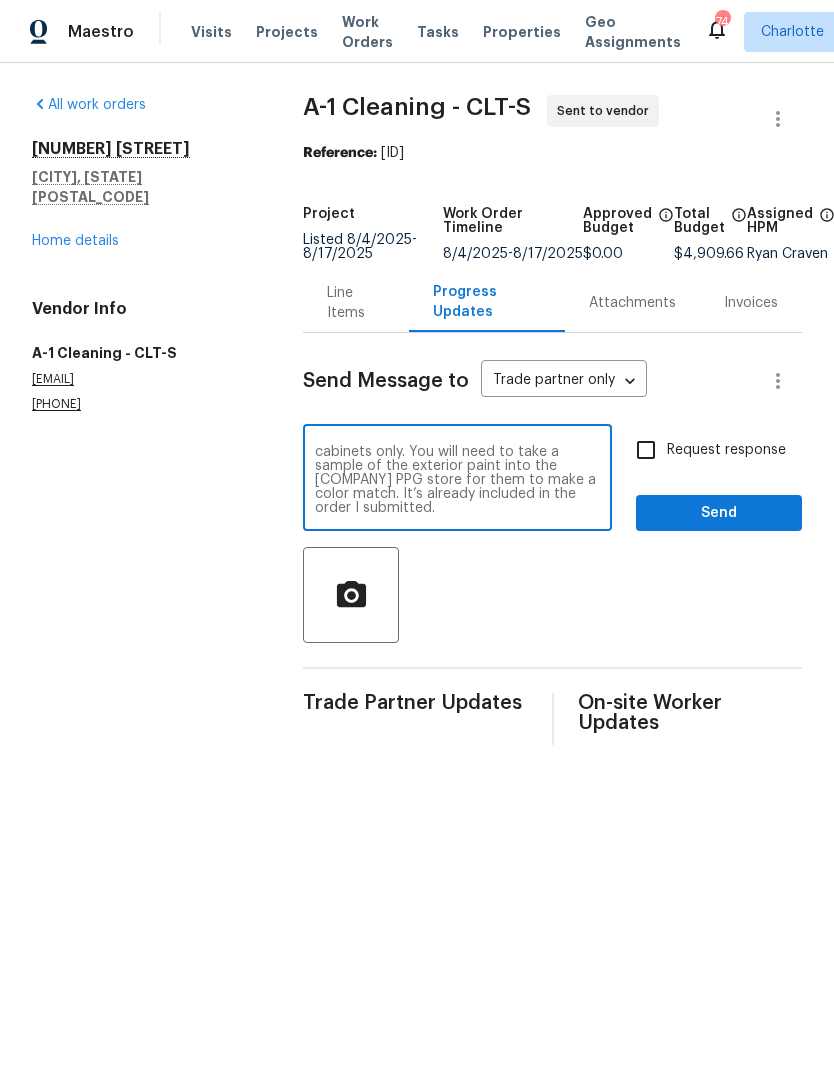 click on "This will be ready to start by Wednesday morning. Paint order is submitted and should arrive by 5 PM tomorrow, for the cabinets only. You will need to take a sample of the exterior paint into the [COMPANY] PPG store for them to make a color match. It’s already included in the order I submitted." at bounding box center (457, 480) 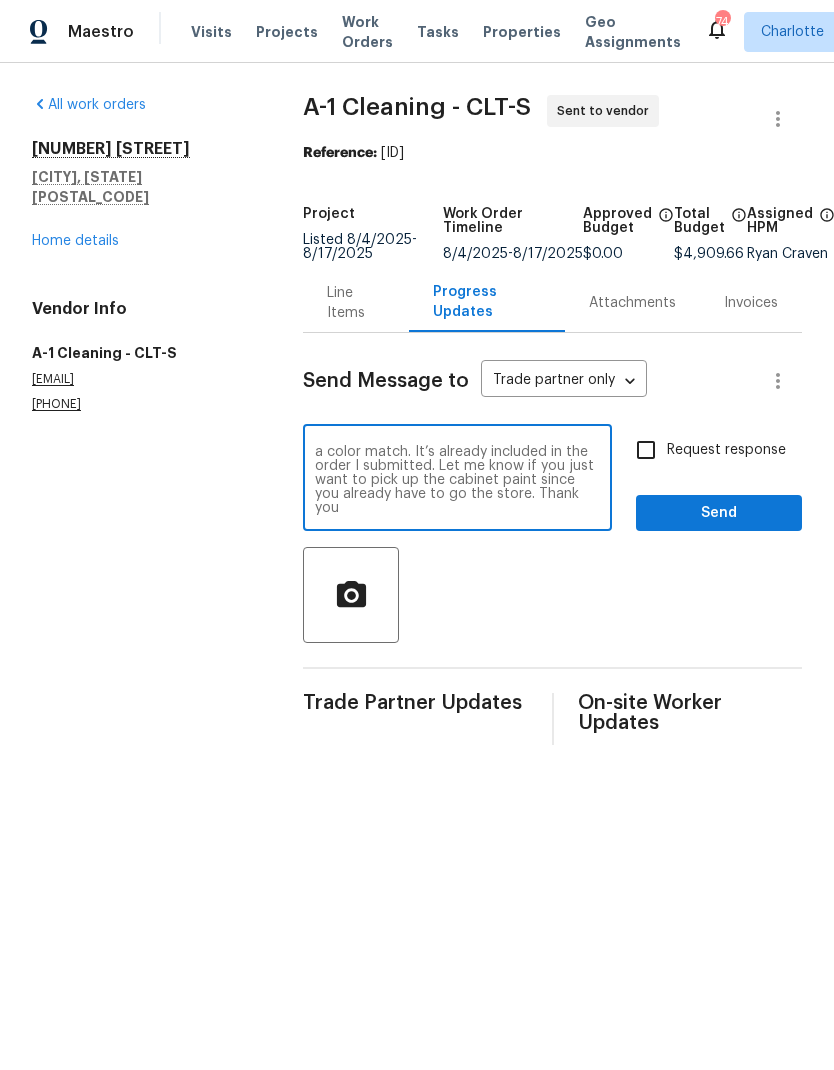 scroll, scrollTop: 84, scrollLeft: 0, axis: vertical 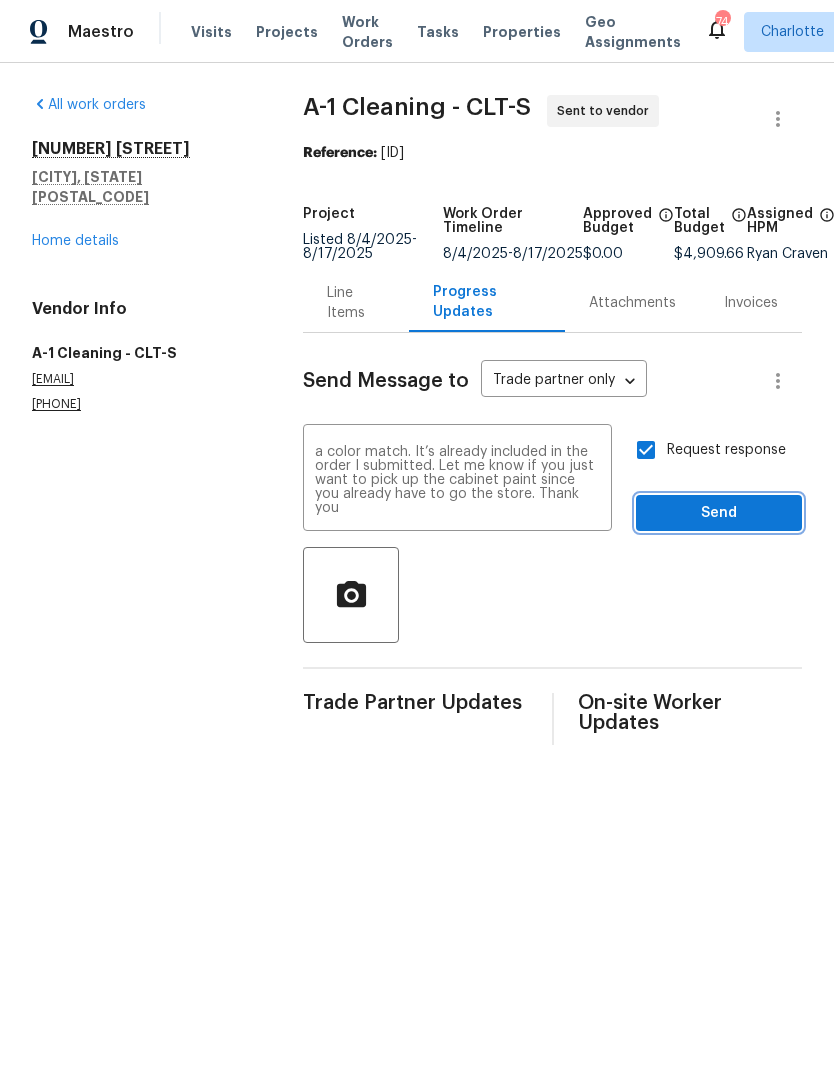 click on "Send" at bounding box center (719, 513) 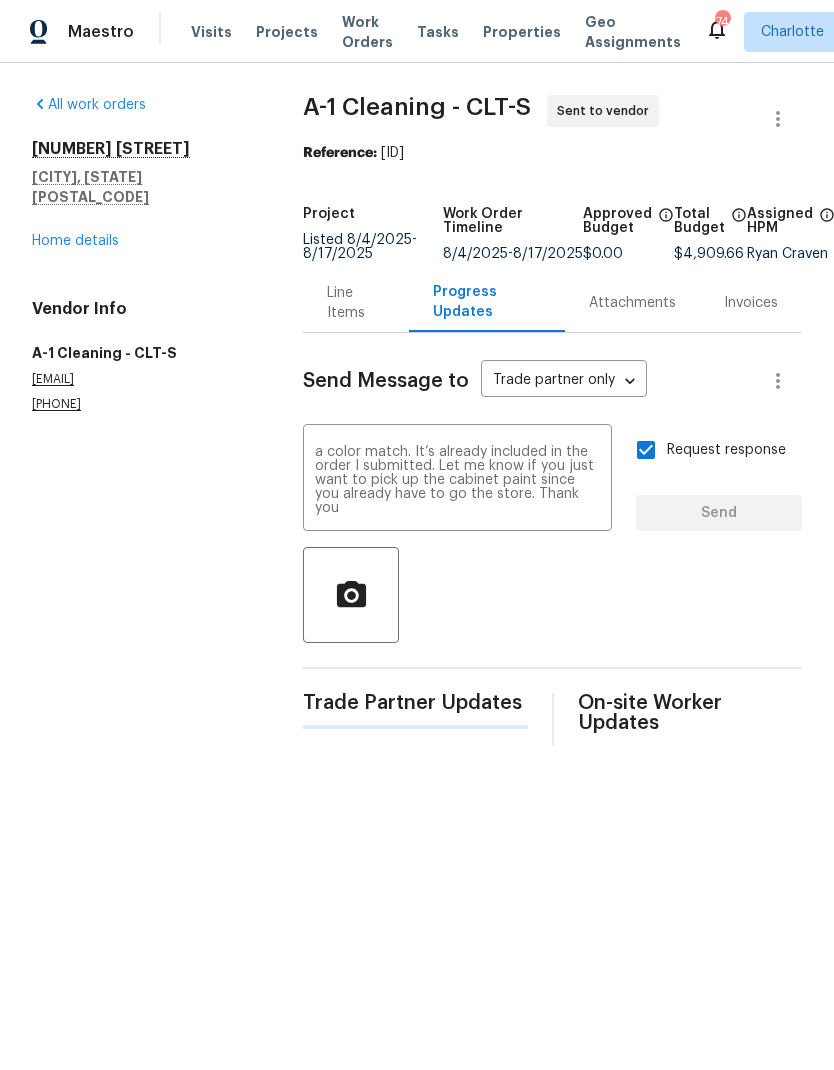 type 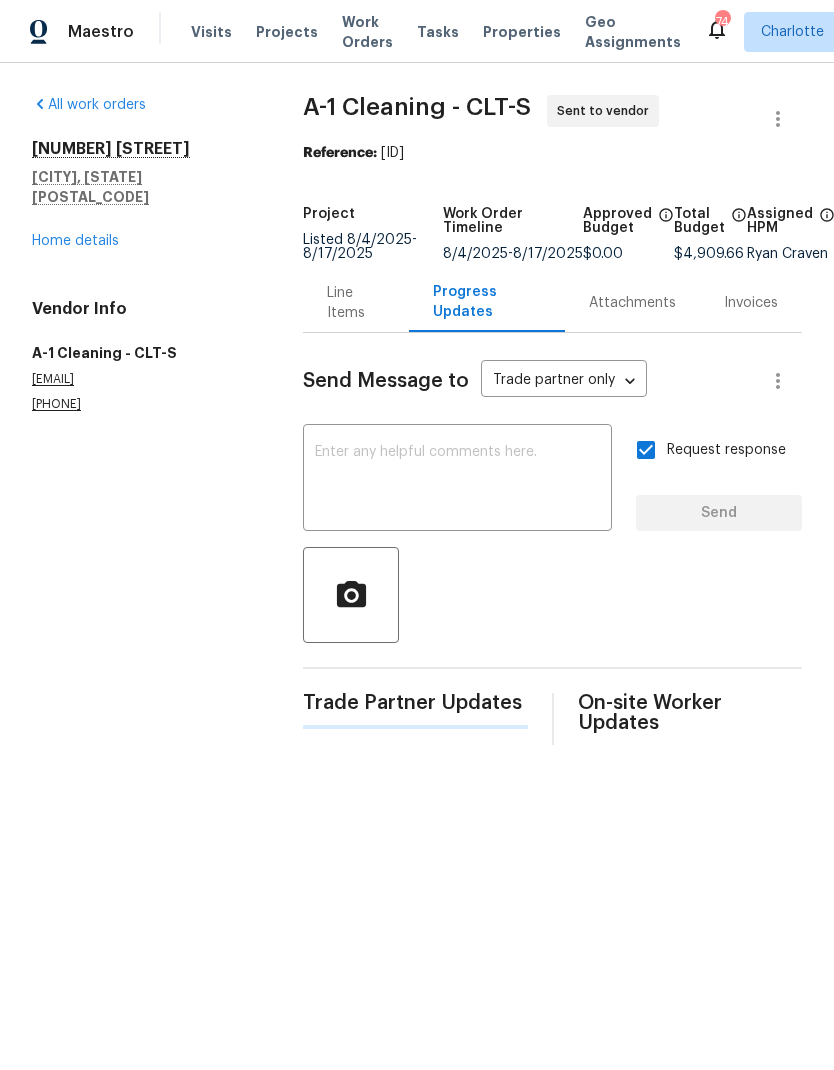 scroll, scrollTop: 0, scrollLeft: 0, axis: both 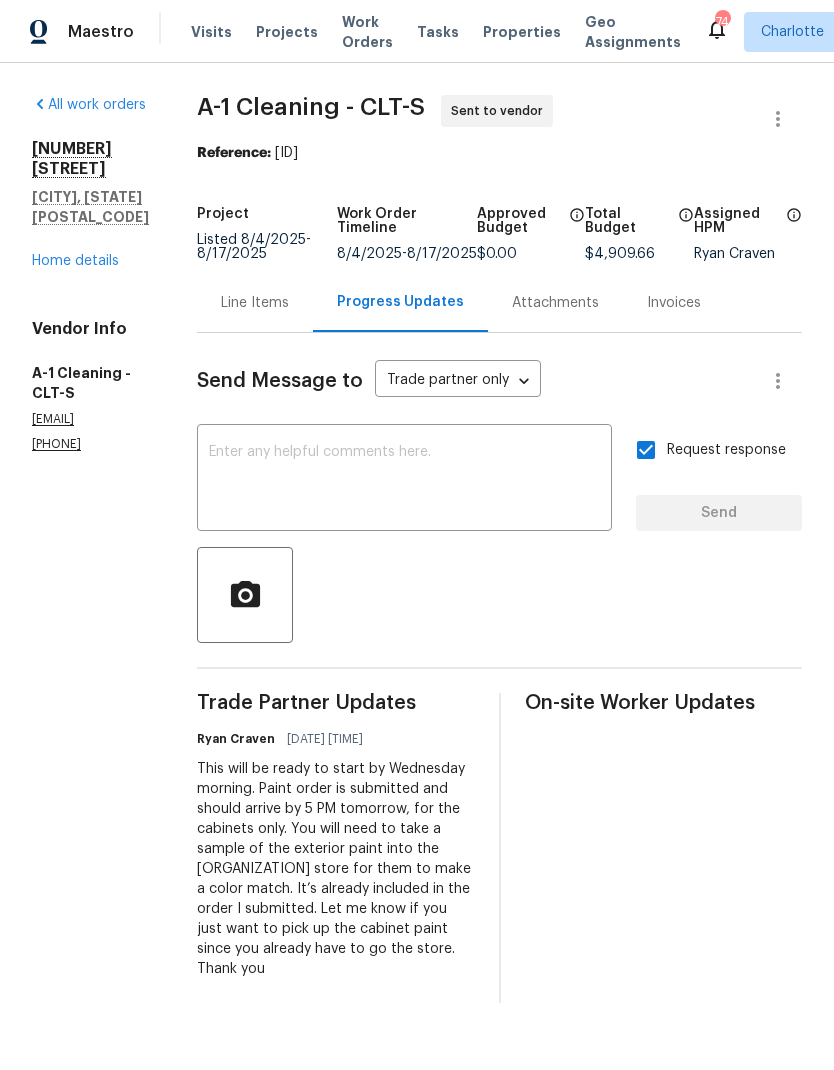 click on "[NUMBER] [STREET] [CITY], [STATE] [POSTAL CODE] Home details" at bounding box center [90, 205] 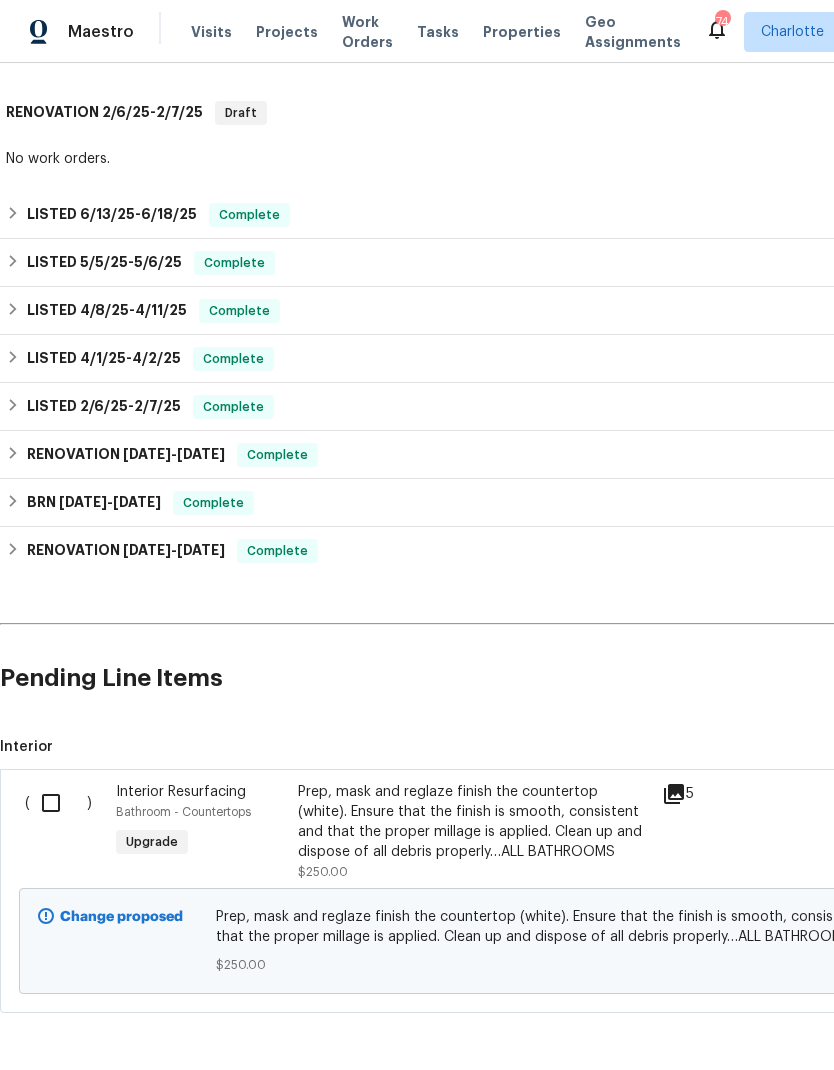 scroll, scrollTop: 460, scrollLeft: 0, axis: vertical 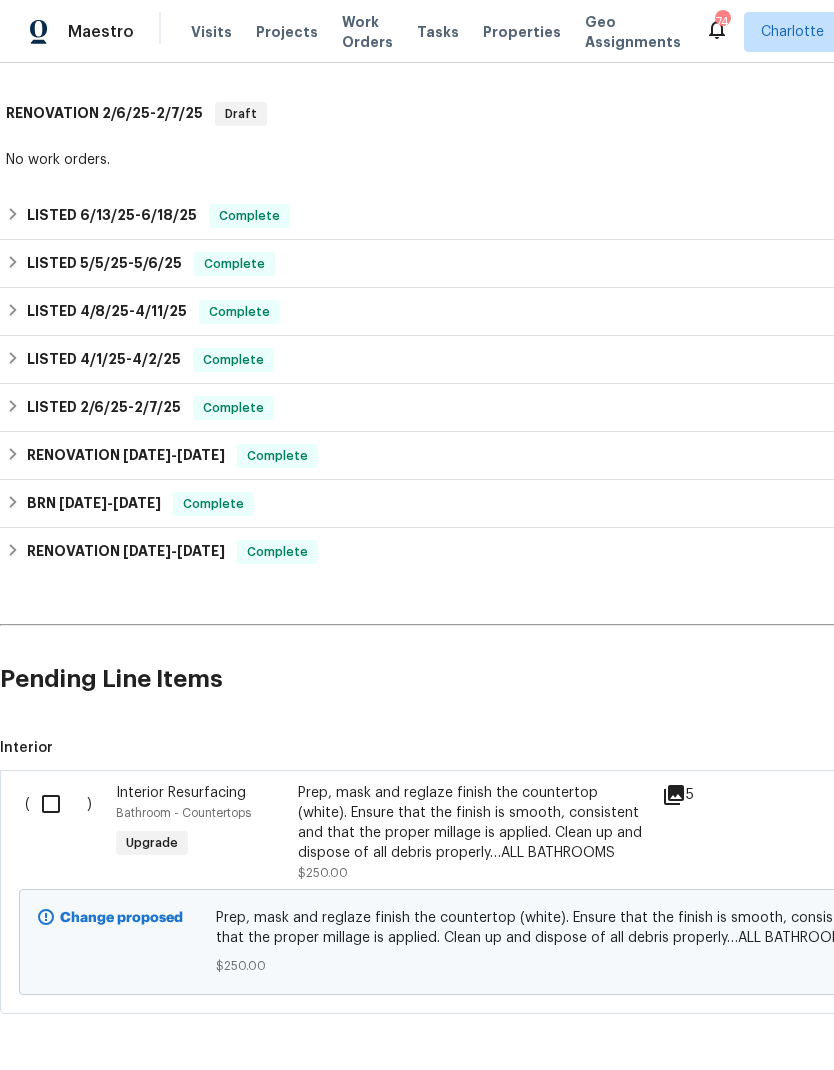 click at bounding box center [58, 804] 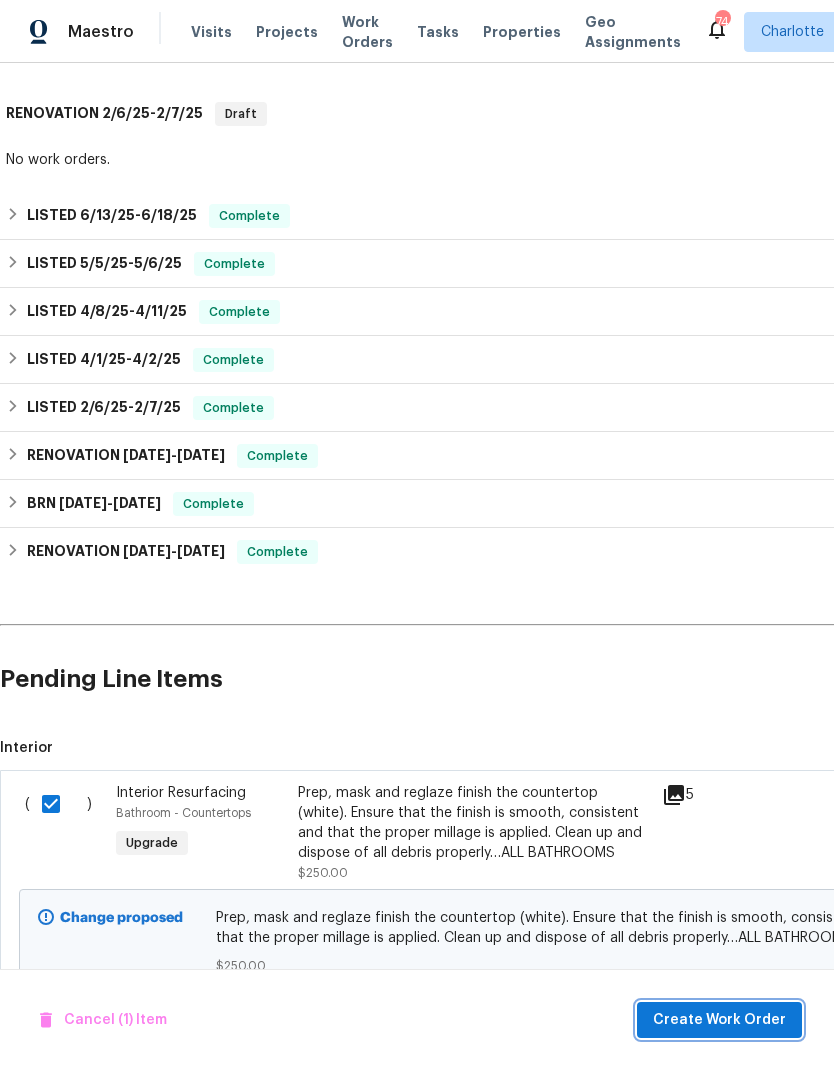 click on "Create Work Order" at bounding box center (719, 1020) 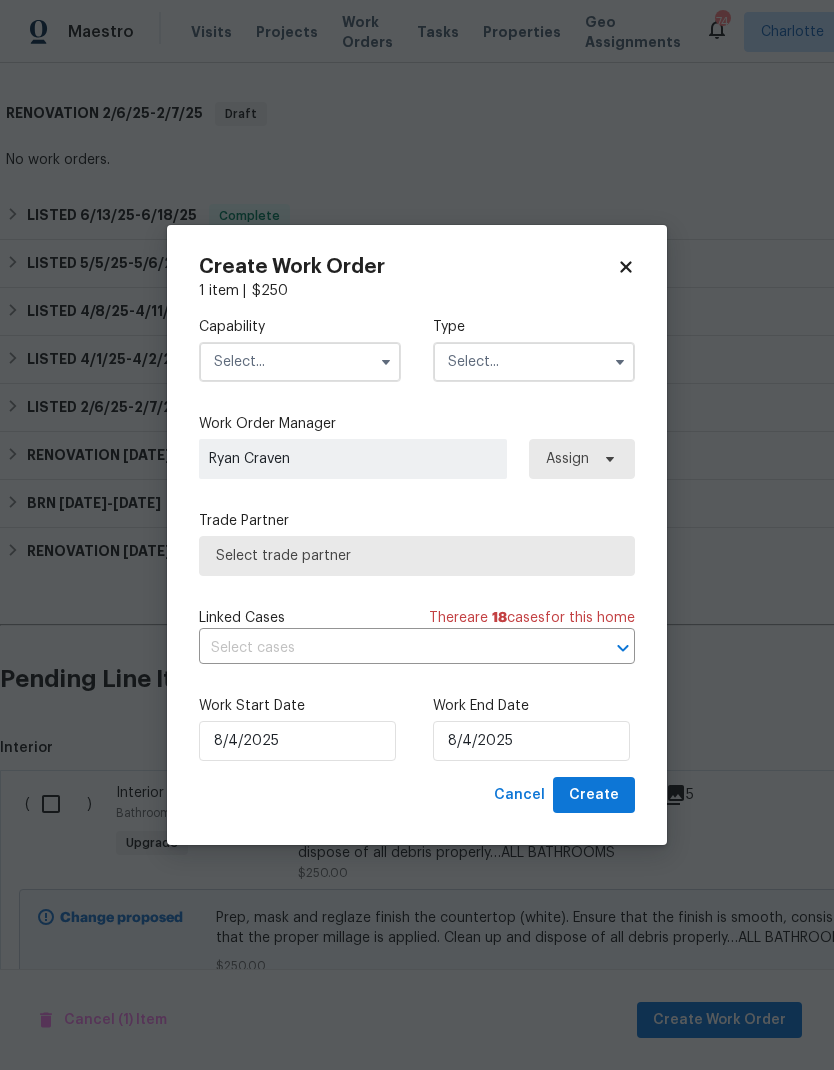 checkbox on "false" 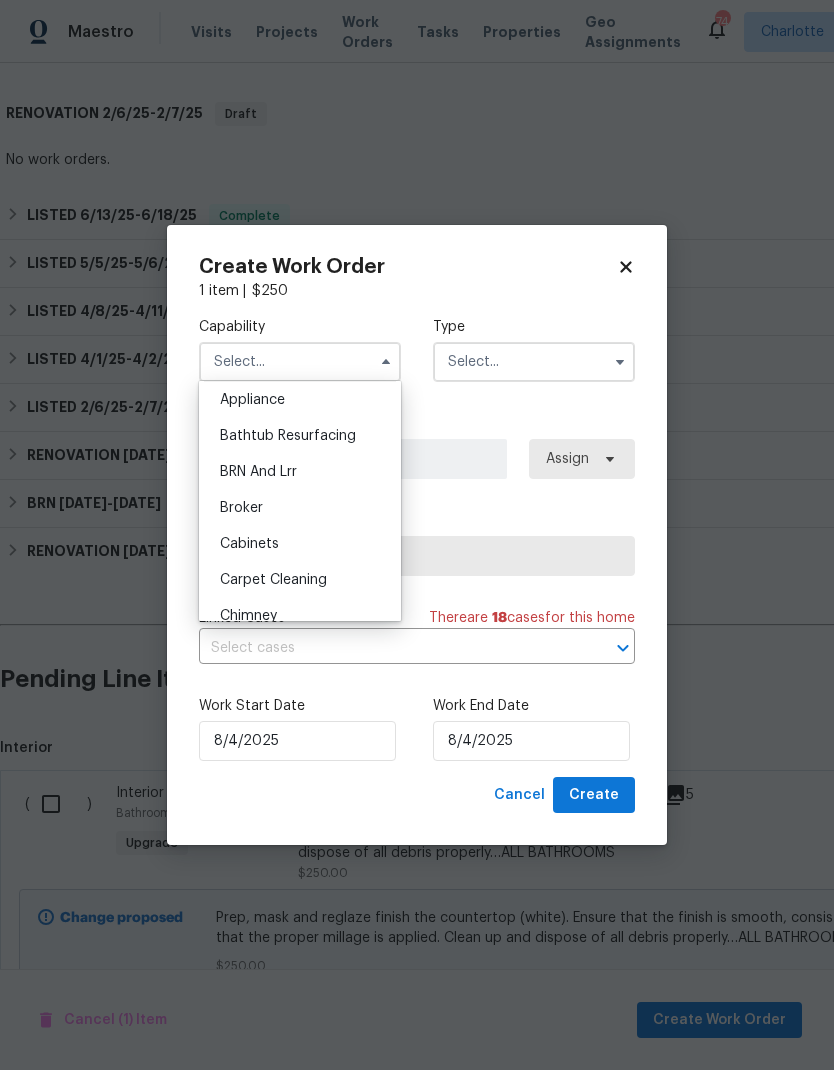 scroll, scrollTop: 27, scrollLeft: 0, axis: vertical 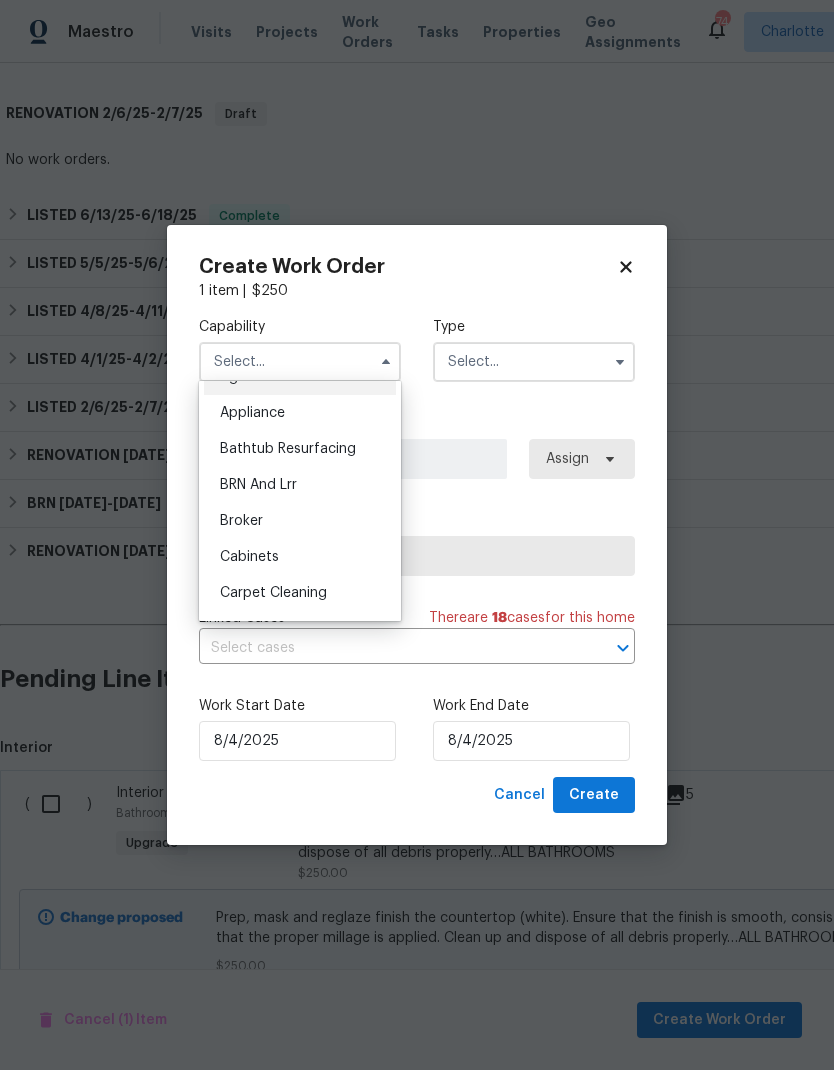 click on "Bathtub Resurfacing" at bounding box center [300, 449] 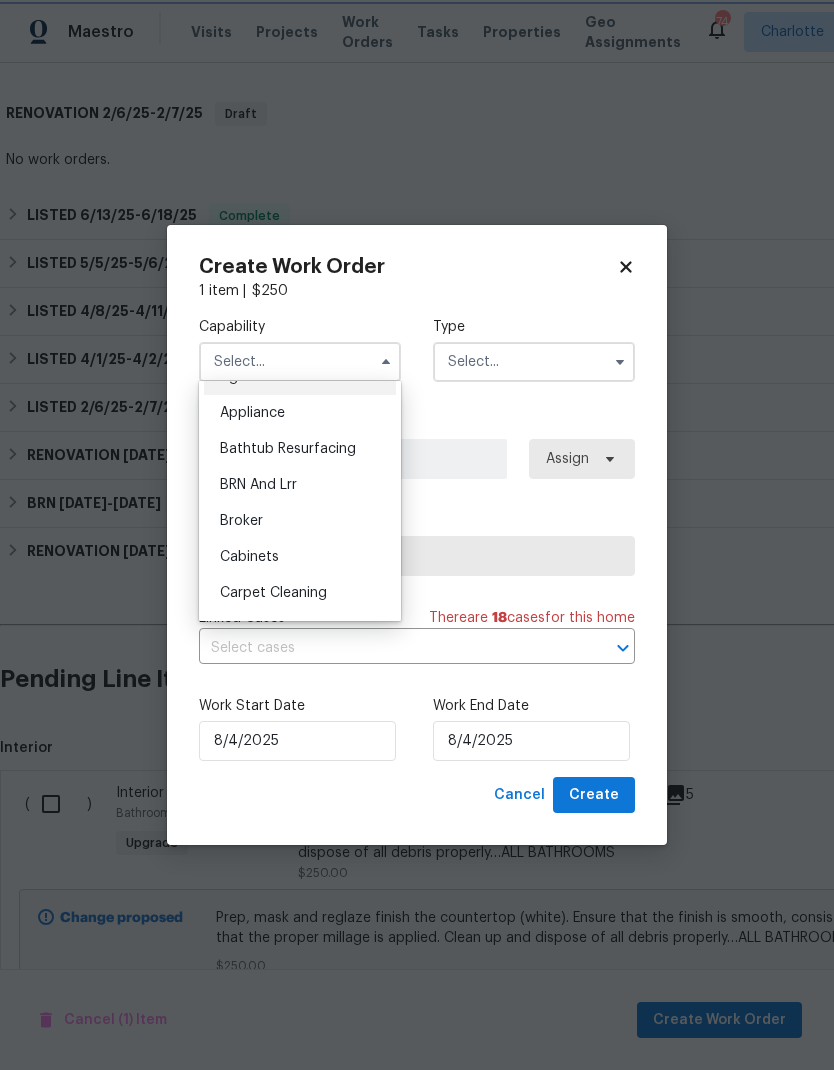 type on "Bathtub Resurfacing" 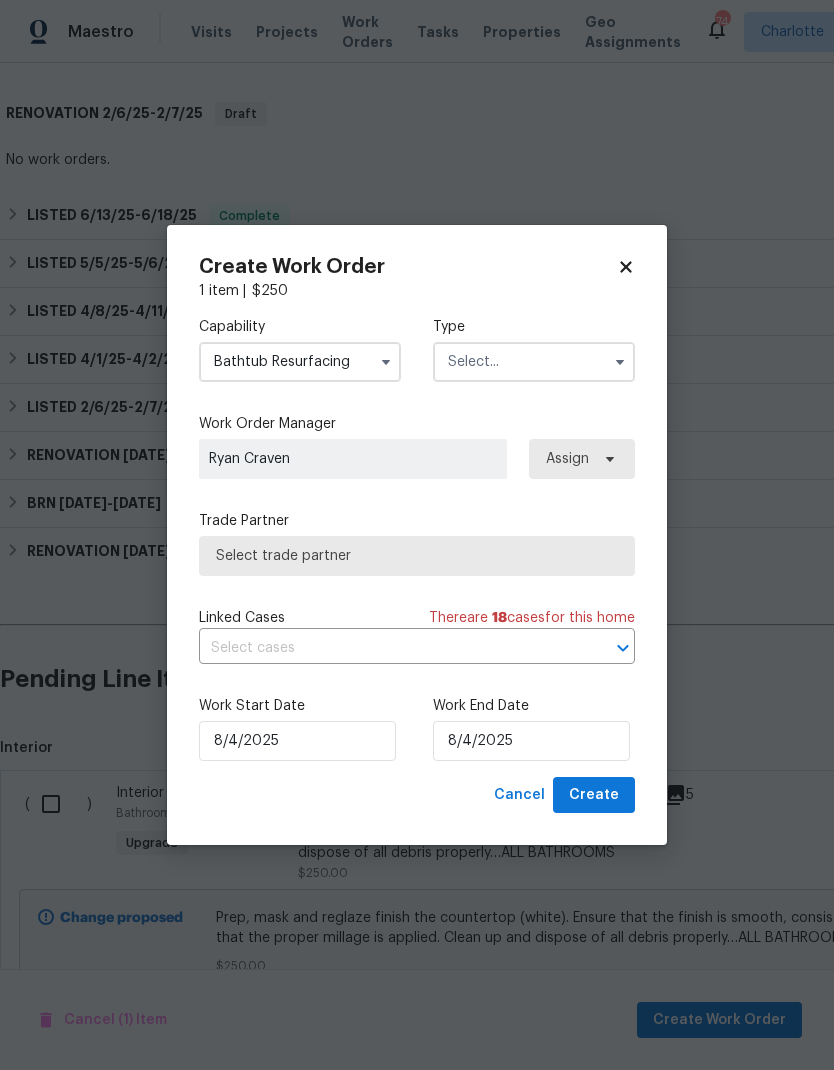 click at bounding box center [534, 362] 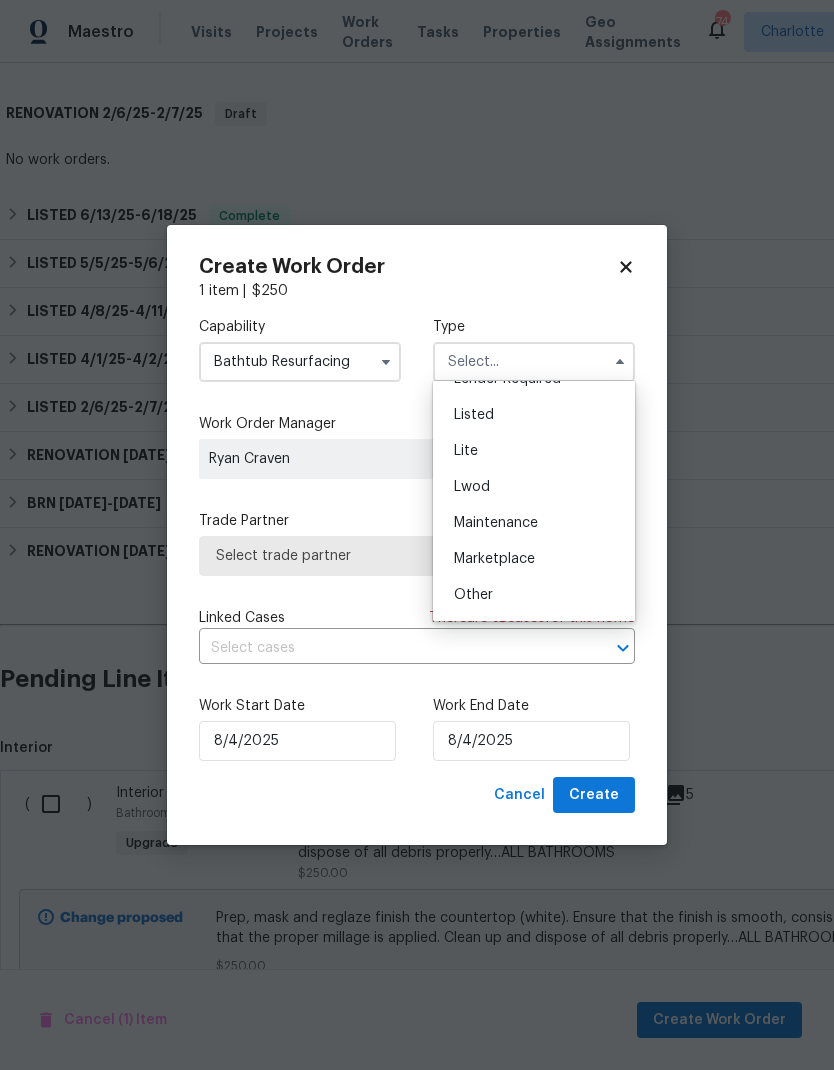 scroll, scrollTop: 203, scrollLeft: 0, axis: vertical 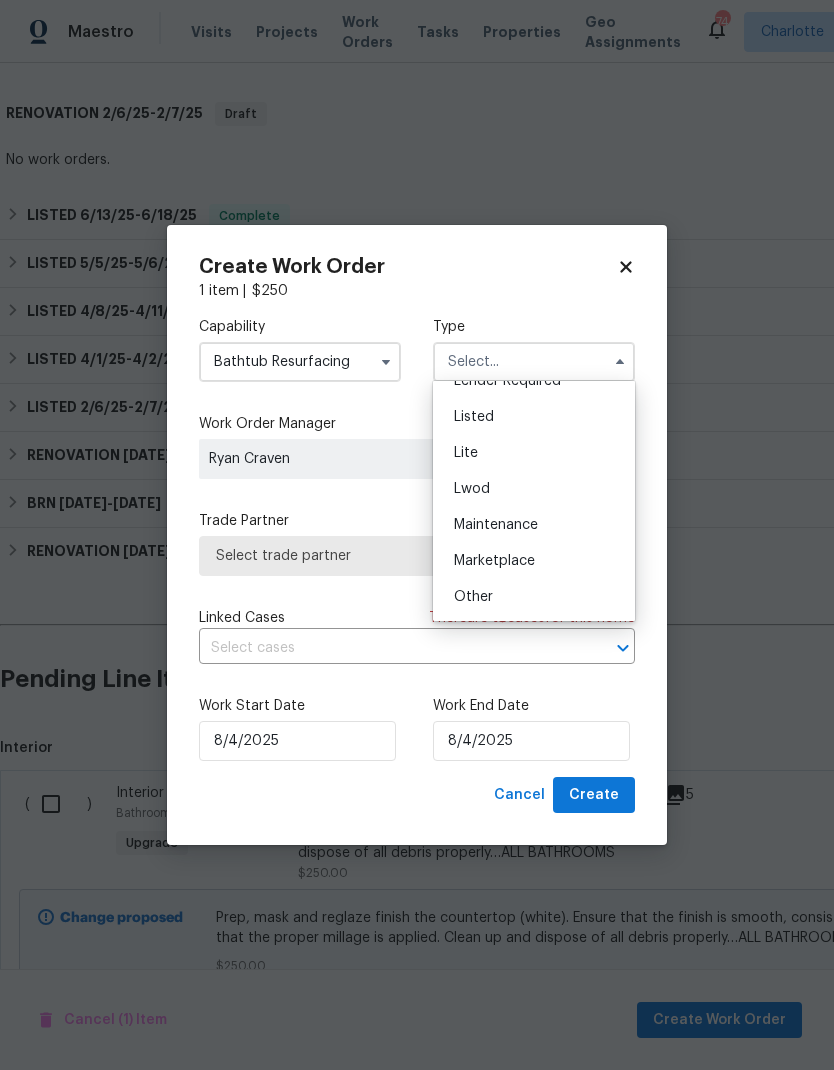 click on "Listed" at bounding box center (534, 417) 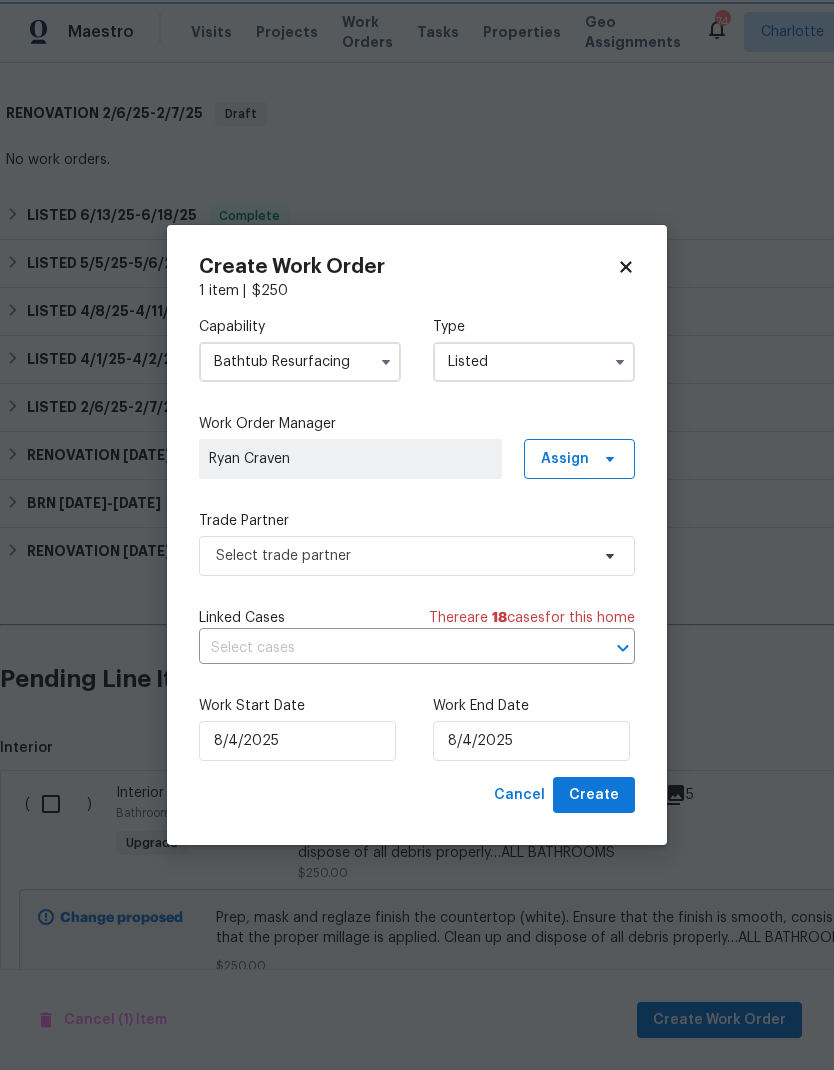 type on "Listed" 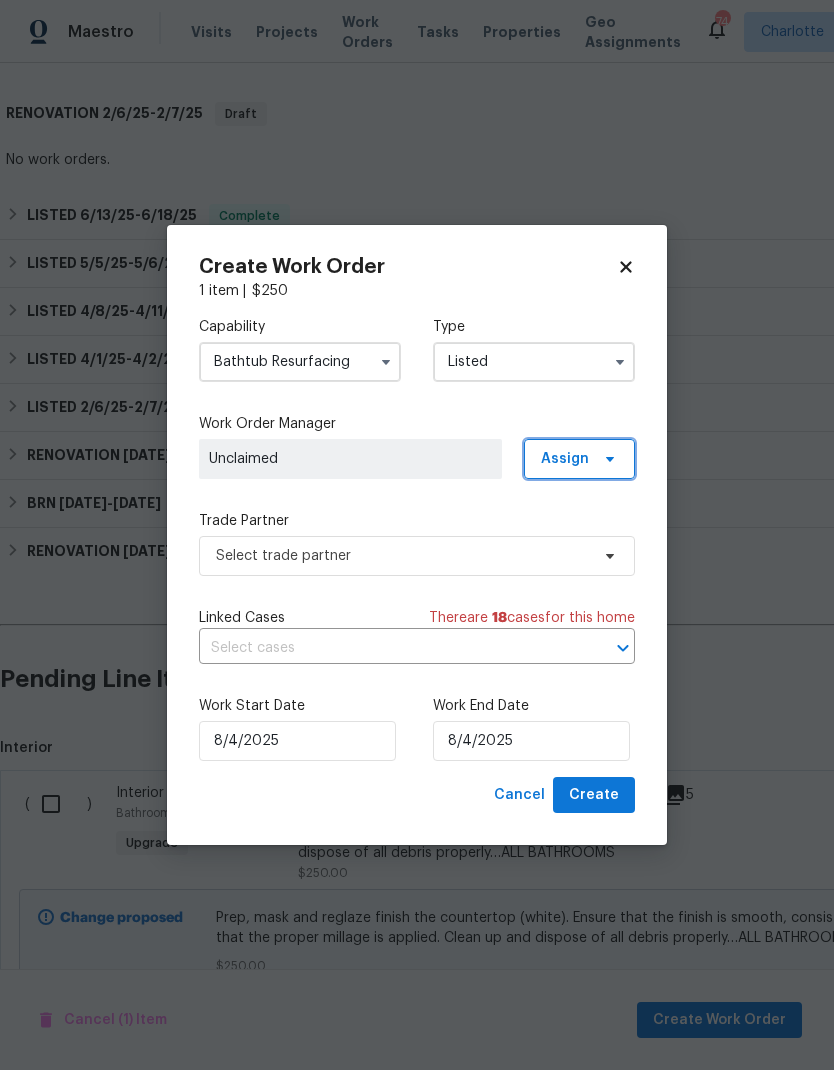 click 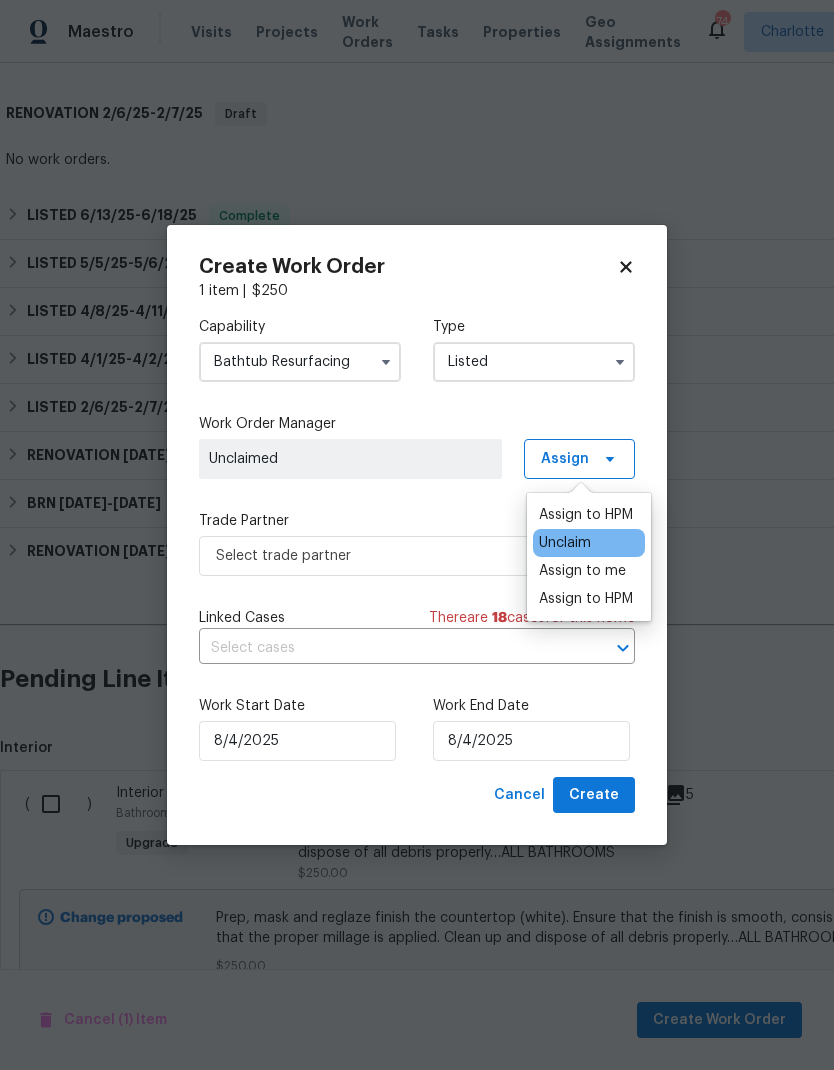 click on "Assign to me" at bounding box center [582, 571] 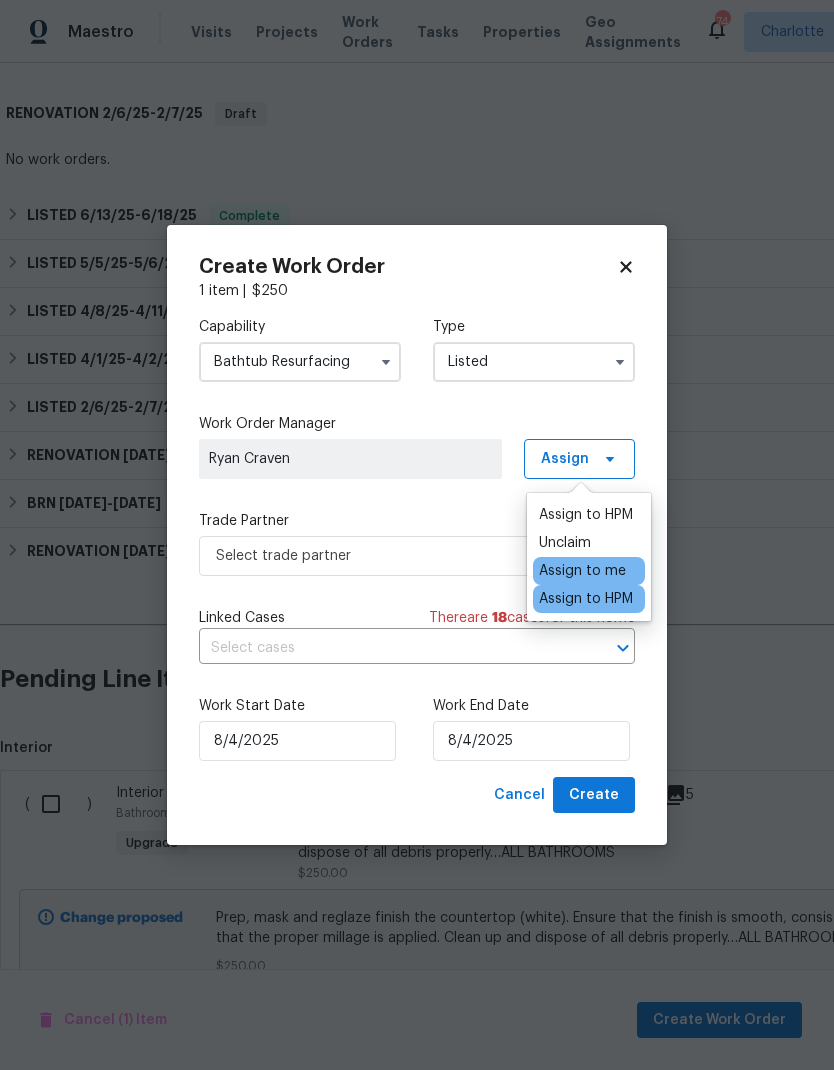 click on "Capability   Bathtub Resurfacing Type   Listed Work Order Manager   [NAME] [LAST] Assign Trade Partner   Select trade partner Linked Cases There  are   18  case s  for this home   ​​Work Start Date   8/4/2025 Work End Date   8/4/2025" at bounding box center (417, 539) 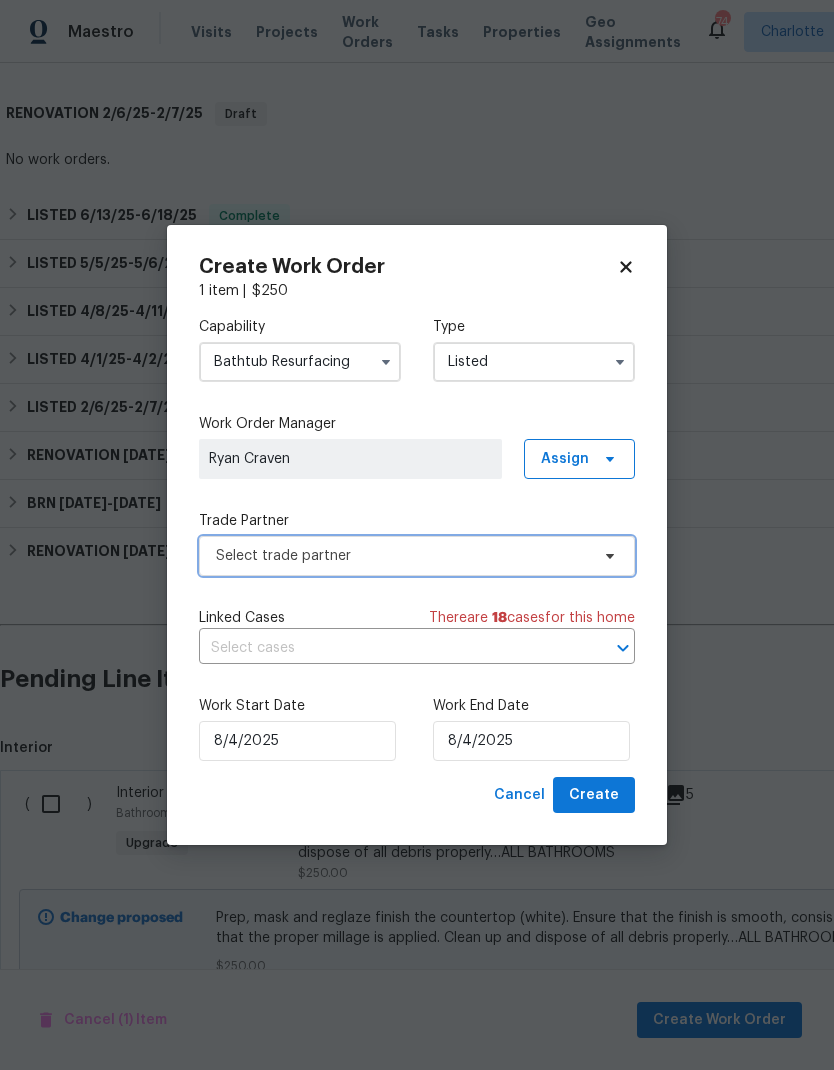 click on "Select trade partner" at bounding box center [402, 556] 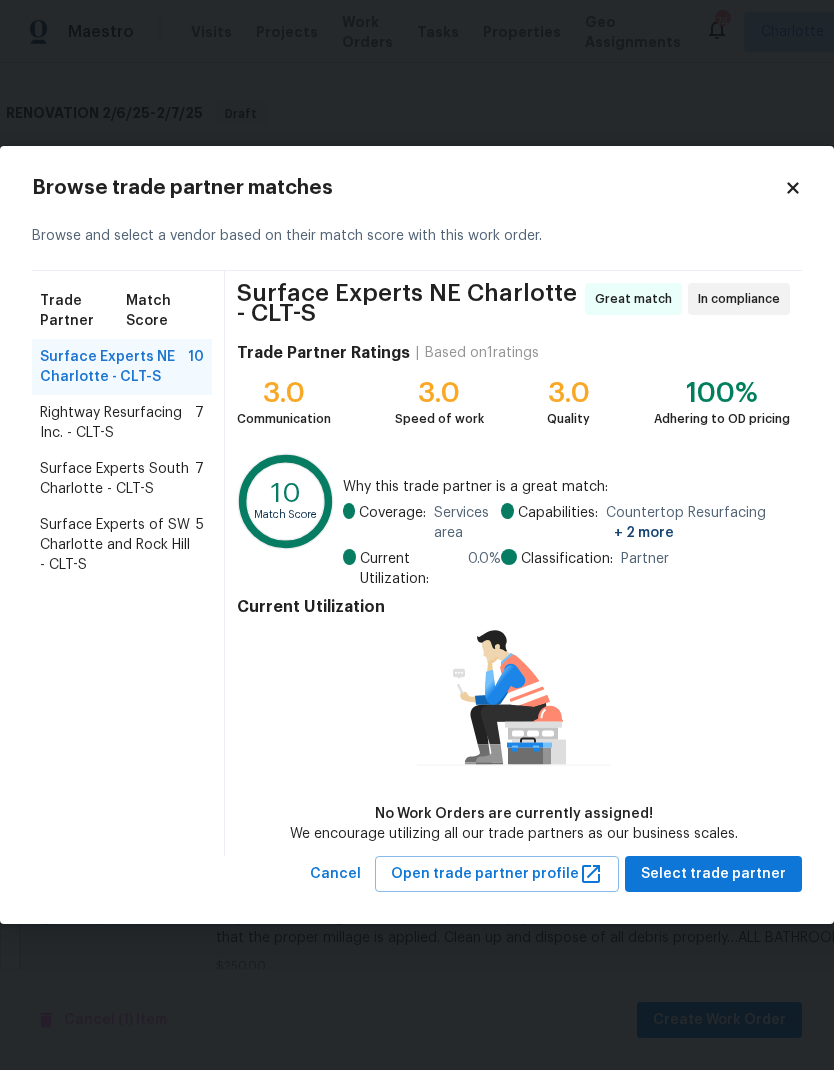 click on "Rightway Resurfacing Inc. - CLT-S" at bounding box center [117, 423] 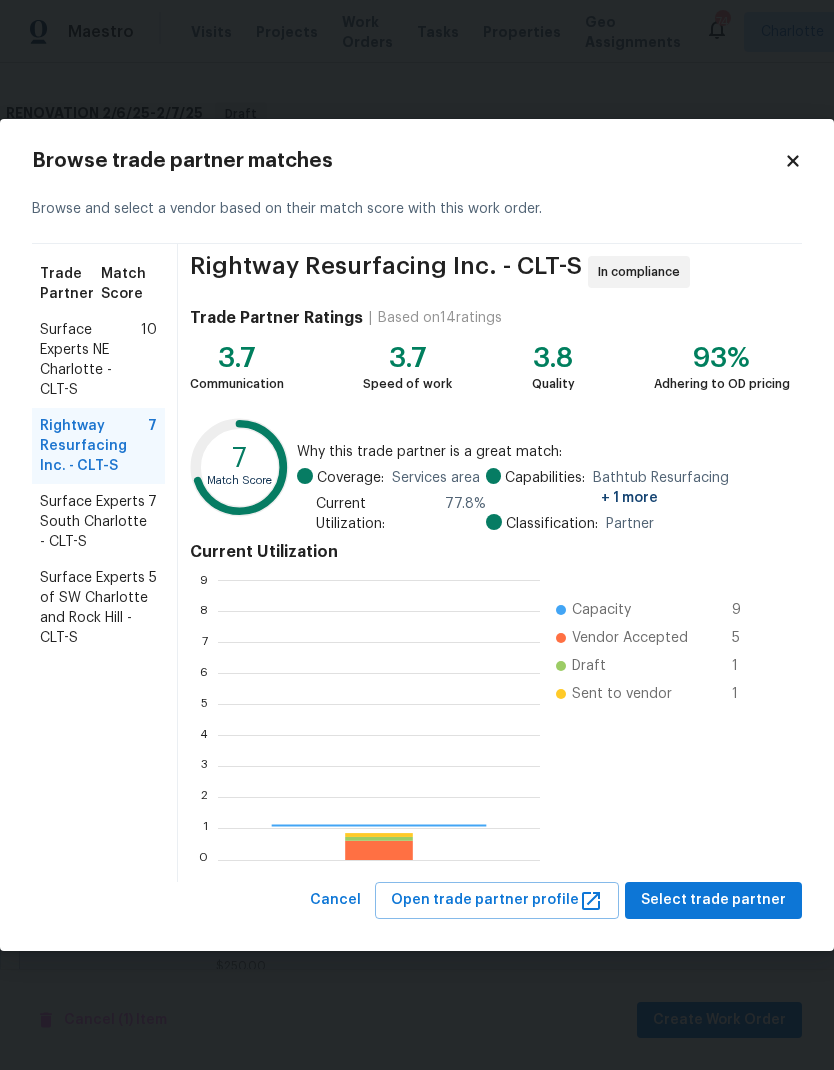 scroll, scrollTop: 2, scrollLeft: 2, axis: both 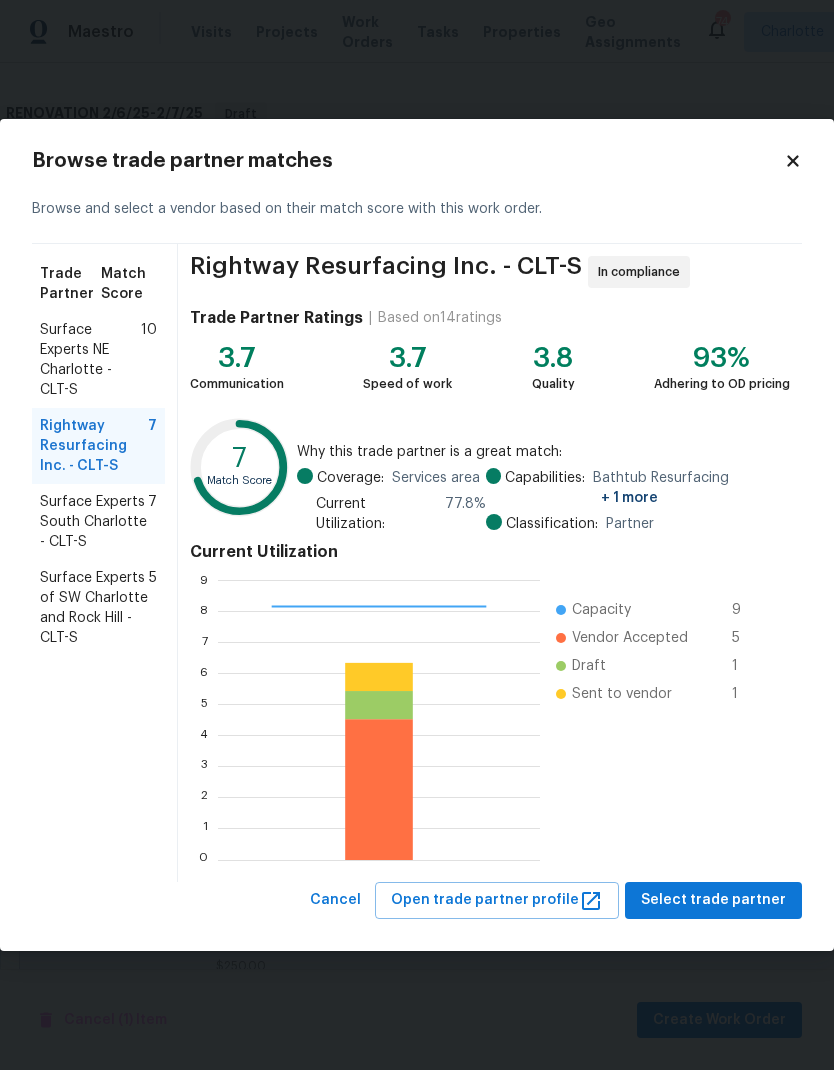 click on "Select trade partner" at bounding box center [713, 900] 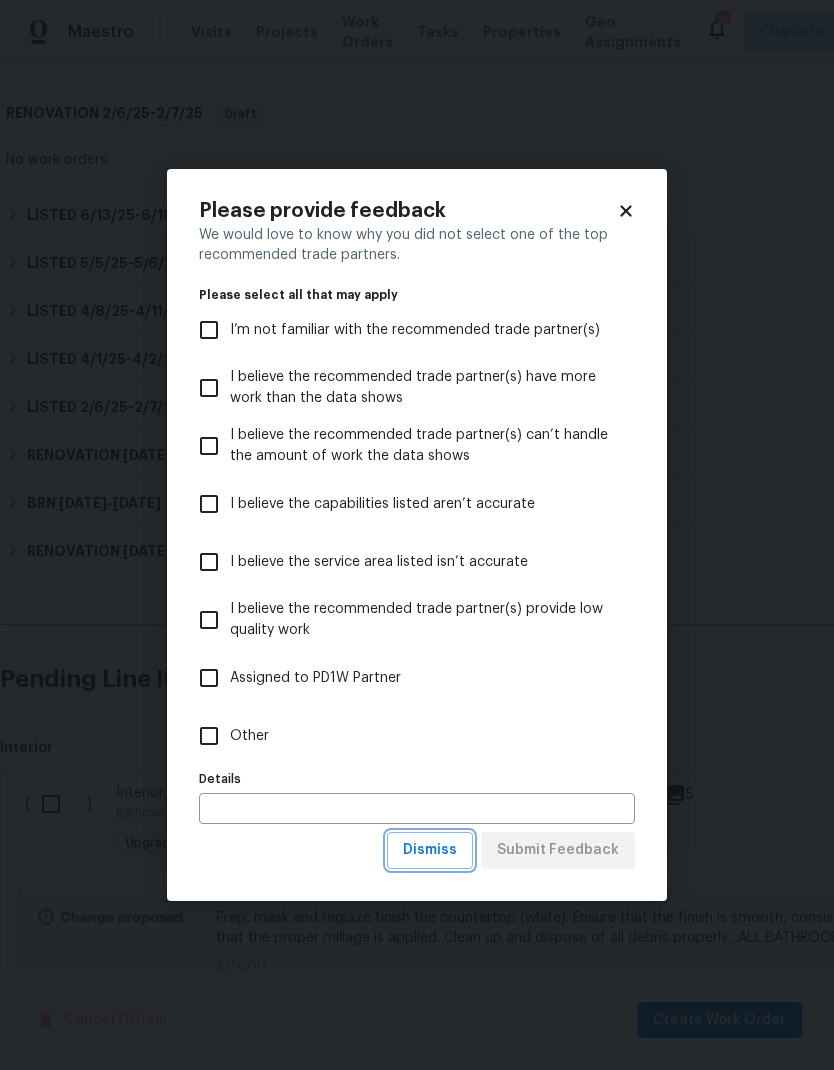 click on "Dismiss" at bounding box center (430, 850) 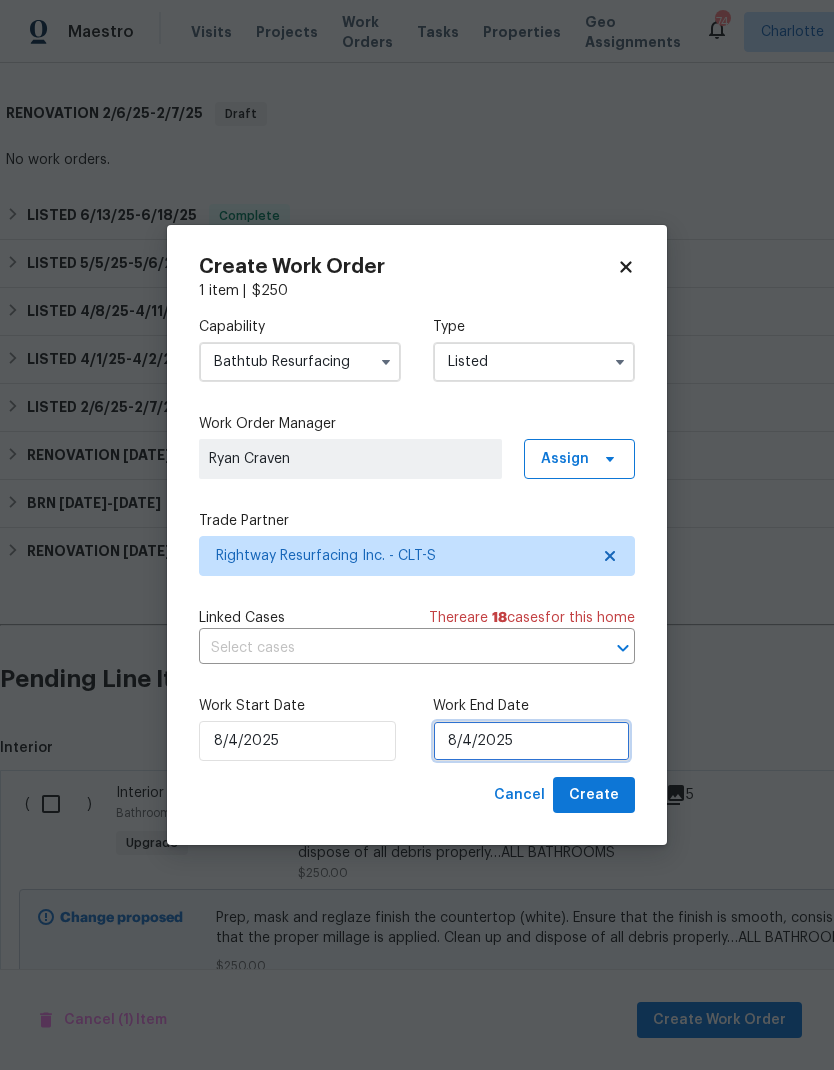 click on "8/4/2025" at bounding box center [531, 741] 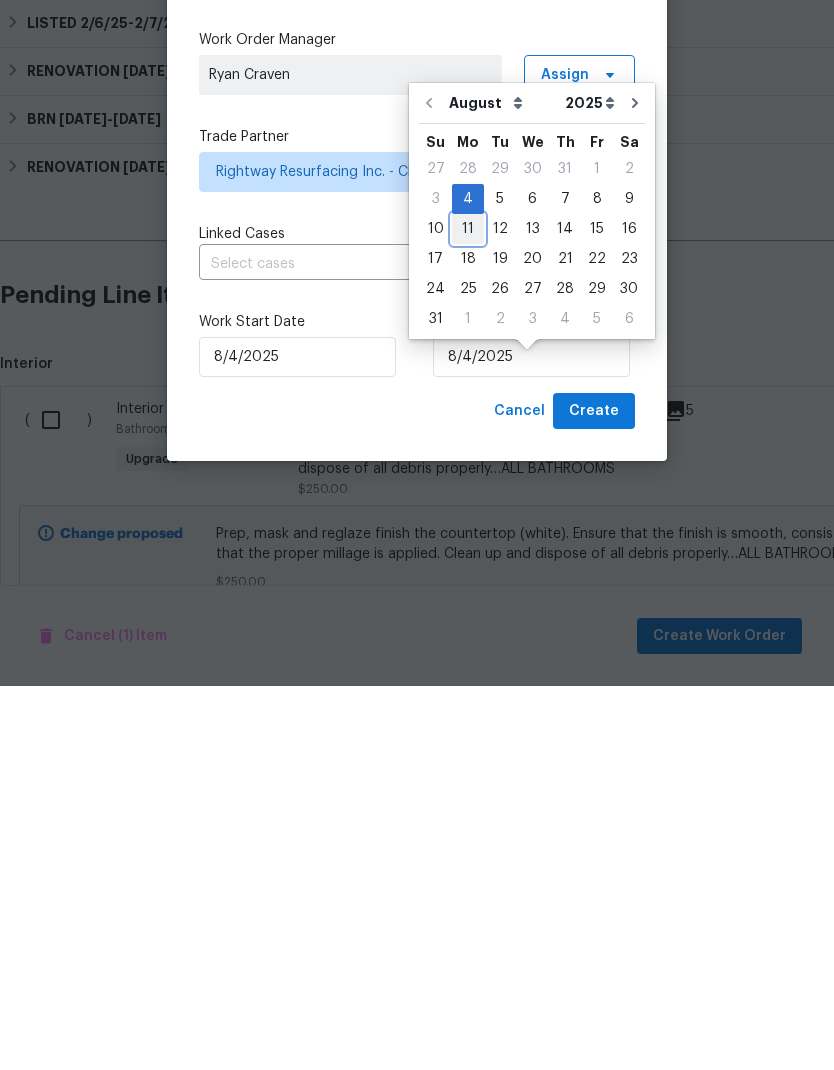 click on "11" at bounding box center [468, 613] 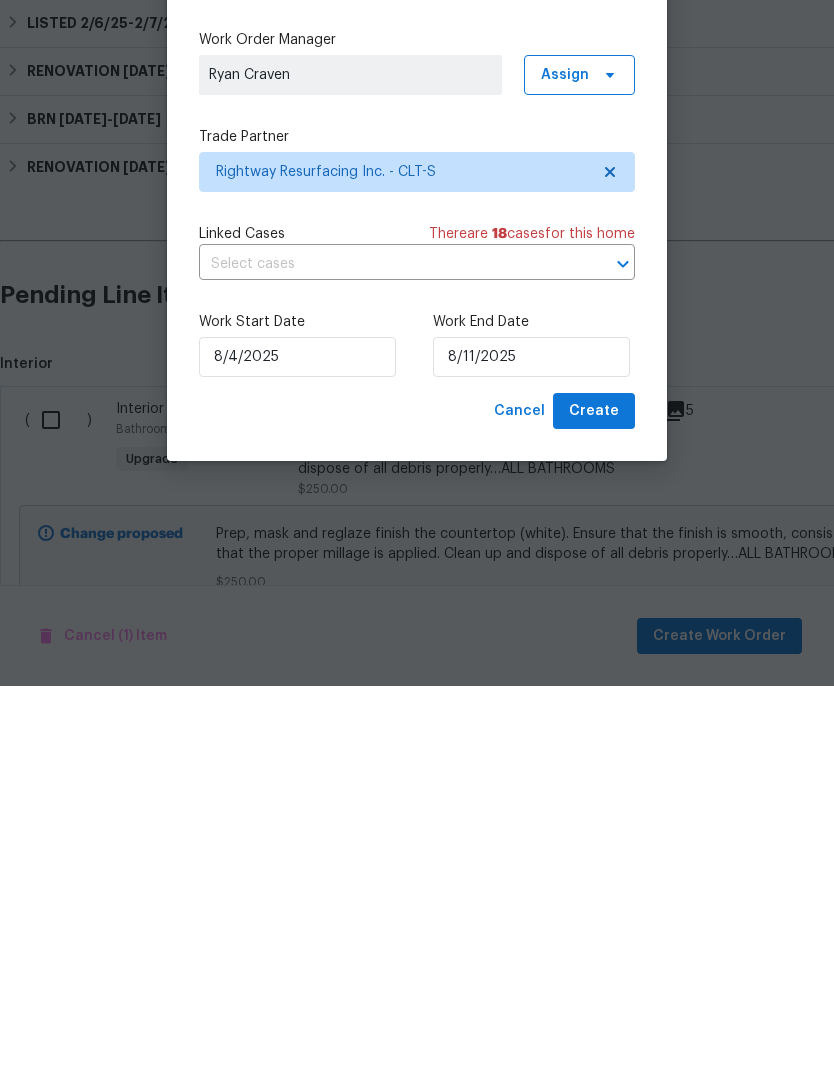scroll, scrollTop: 80, scrollLeft: 0, axis: vertical 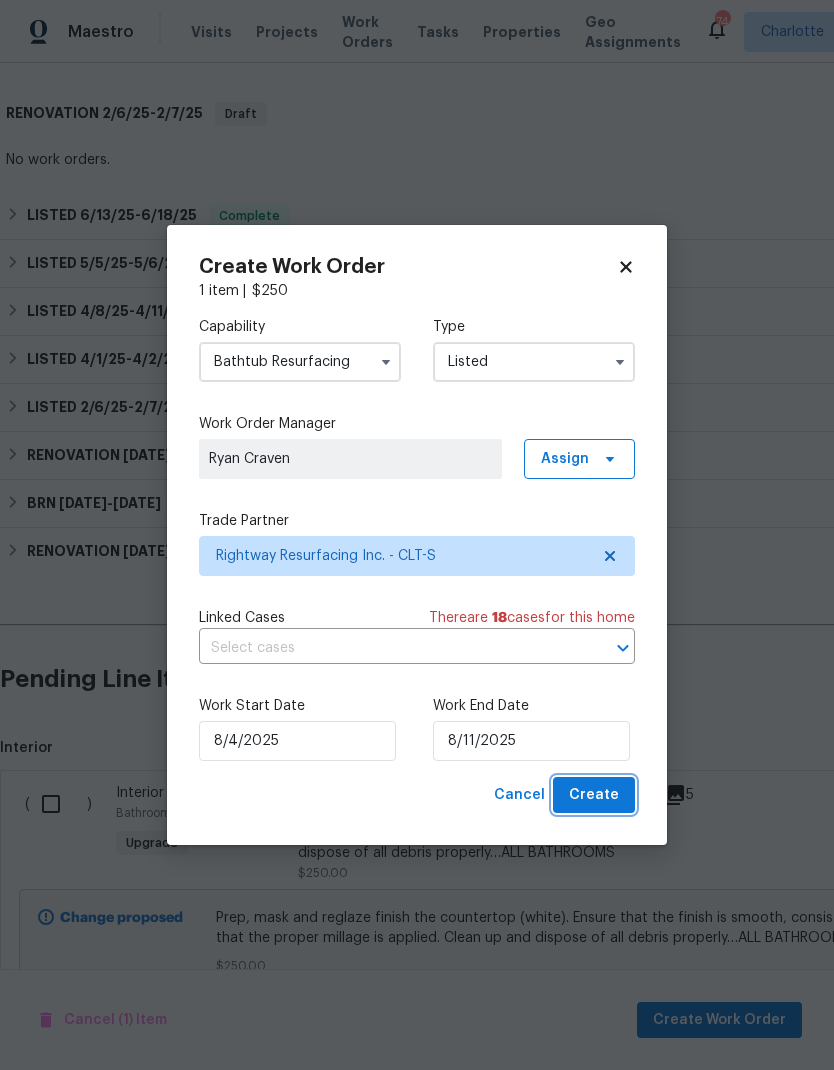 click on "Create" at bounding box center (594, 795) 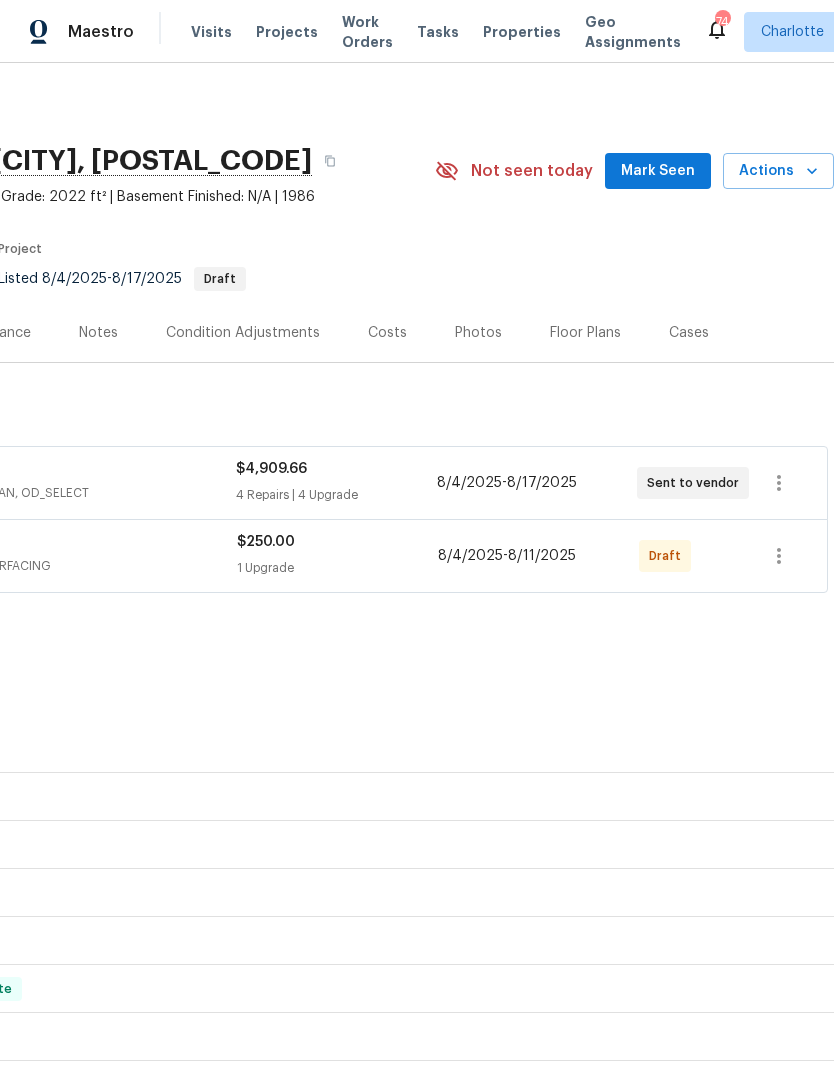 scroll, scrollTop: 0, scrollLeft: 296, axis: horizontal 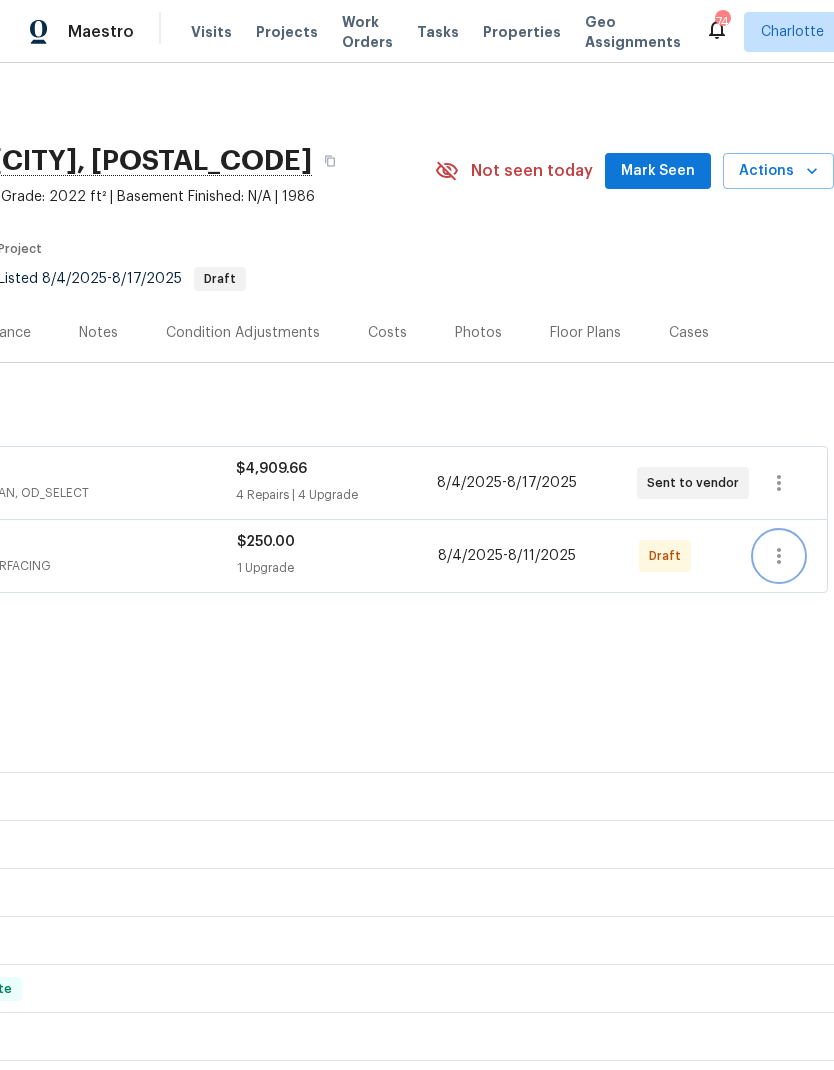 click at bounding box center (779, 556) 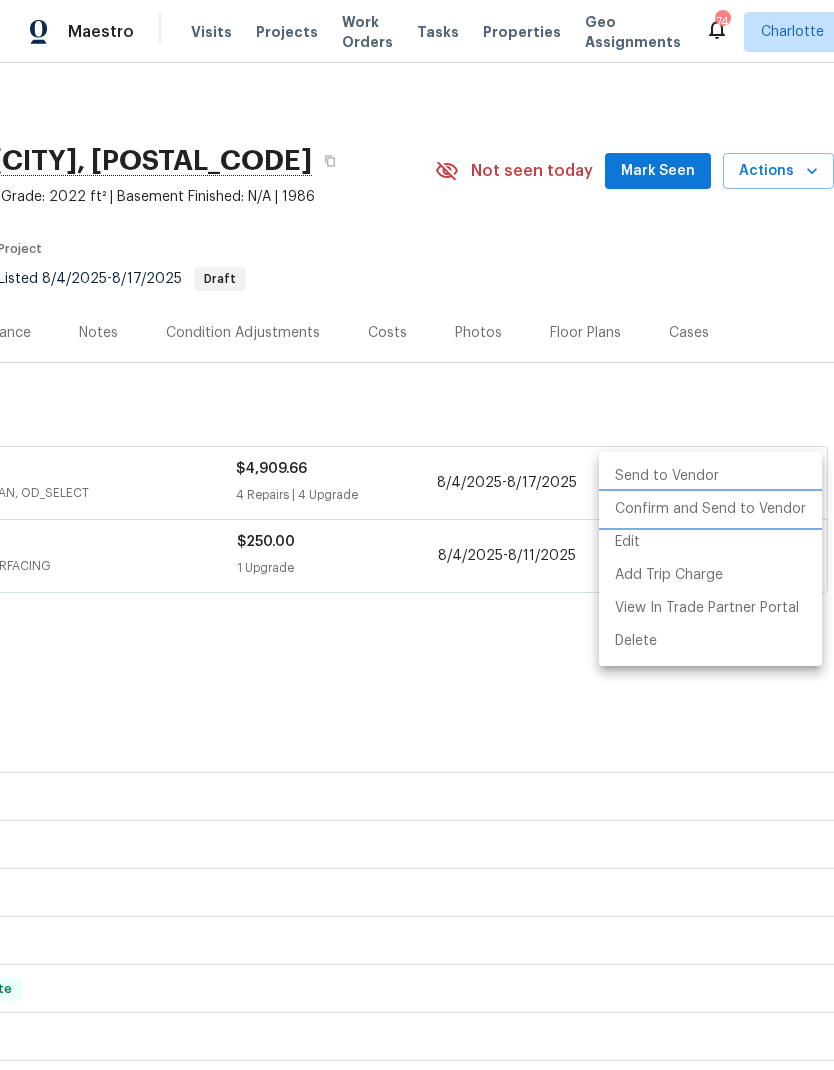click on "Confirm and Send to Vendor" at bounding box center [710, 509] 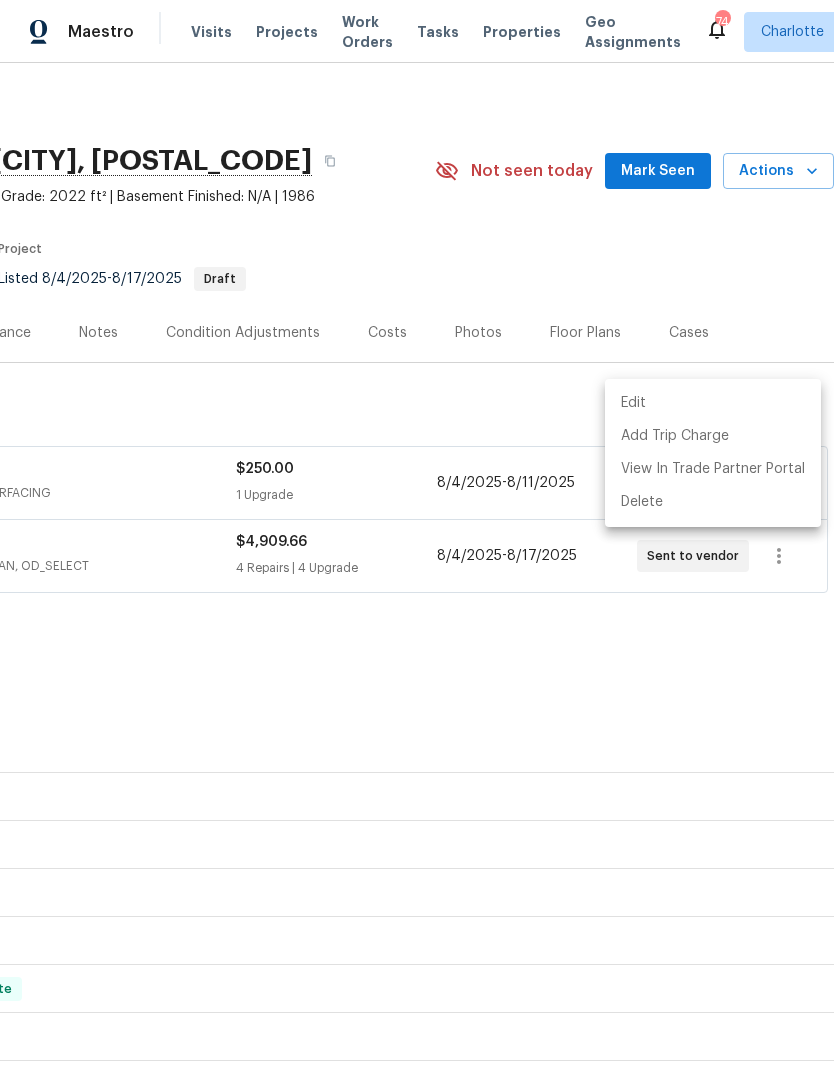 click at bounding box center (417, 535) 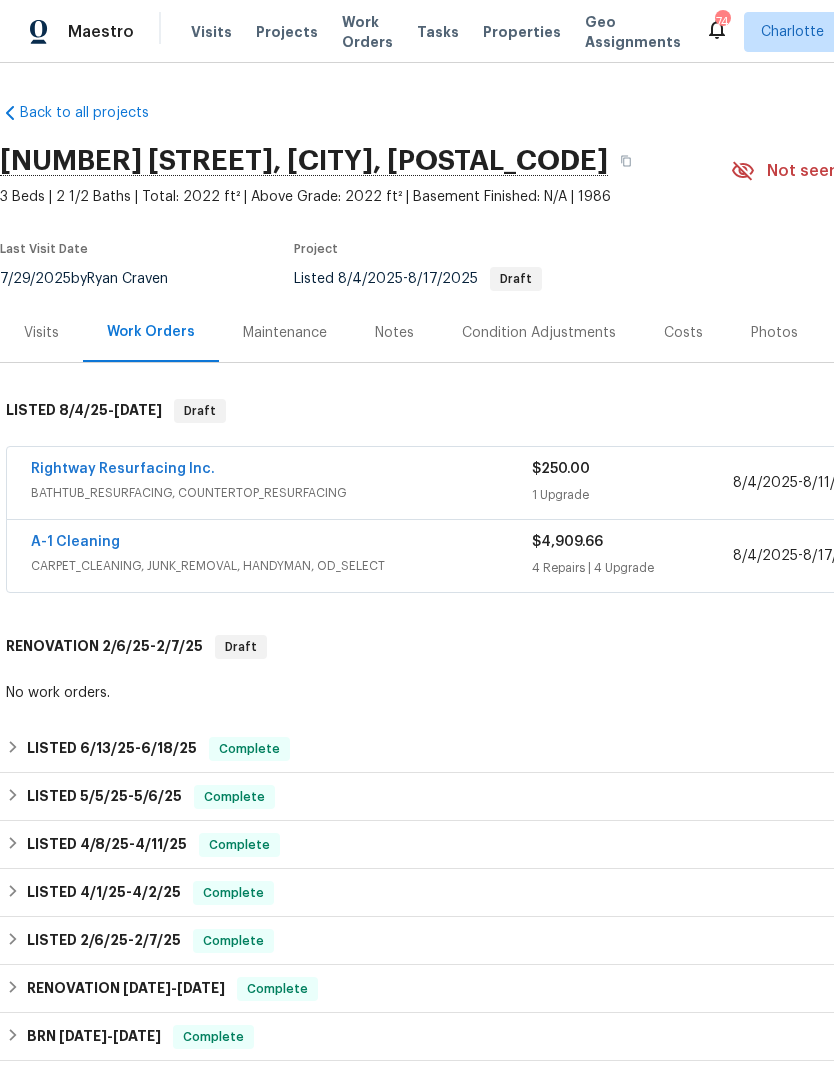 scroll, scrollTop: 0, scrollLeft: 0, axis: both 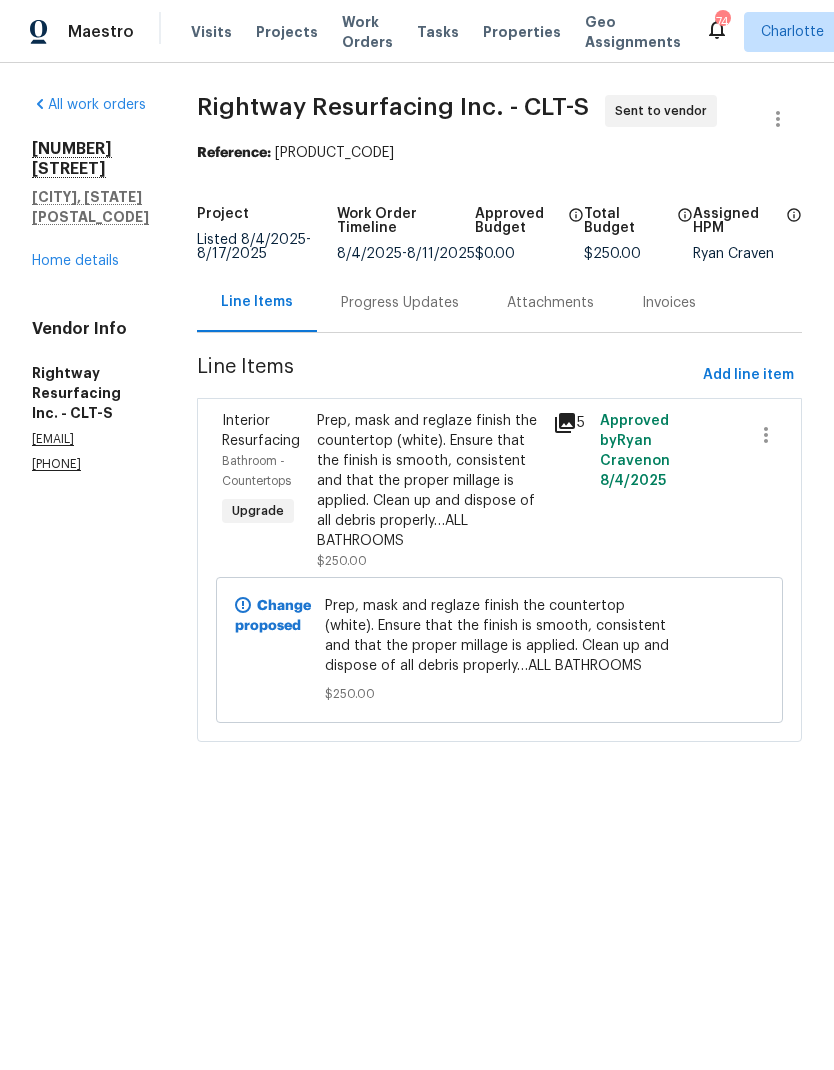 click on "Progress Updates" at bounding box center [400, 302] 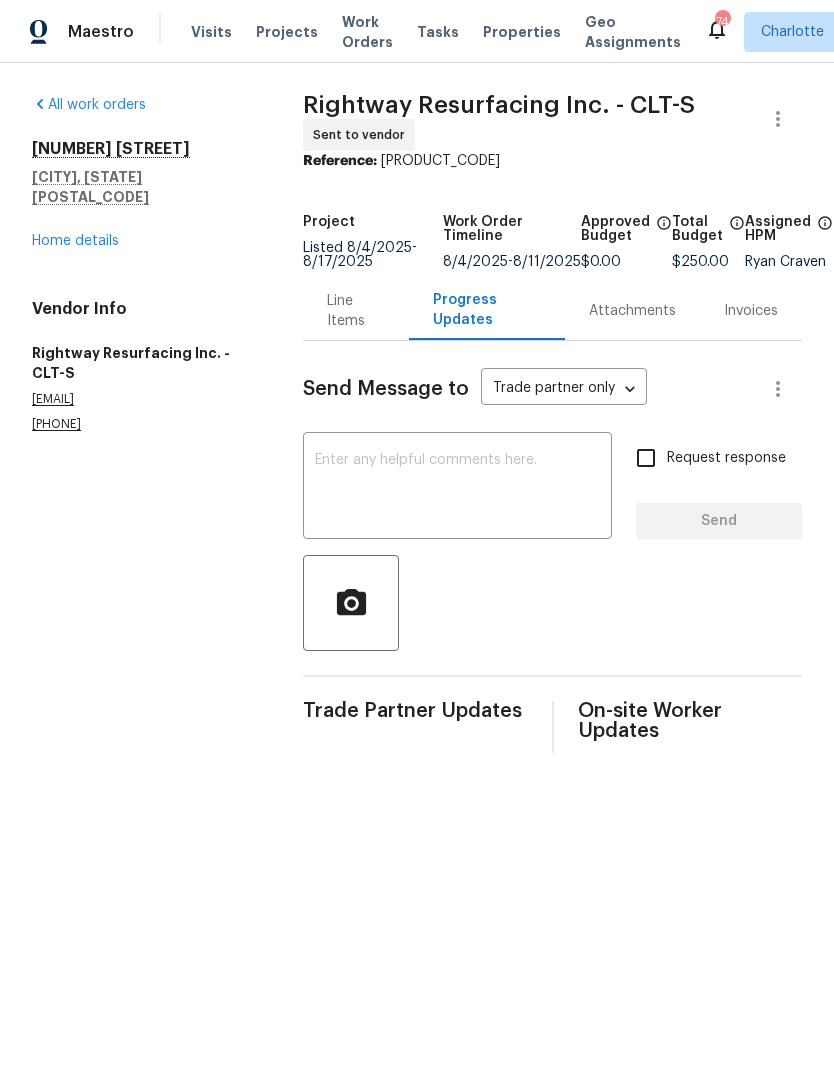 click at bounding box center (457, 488) 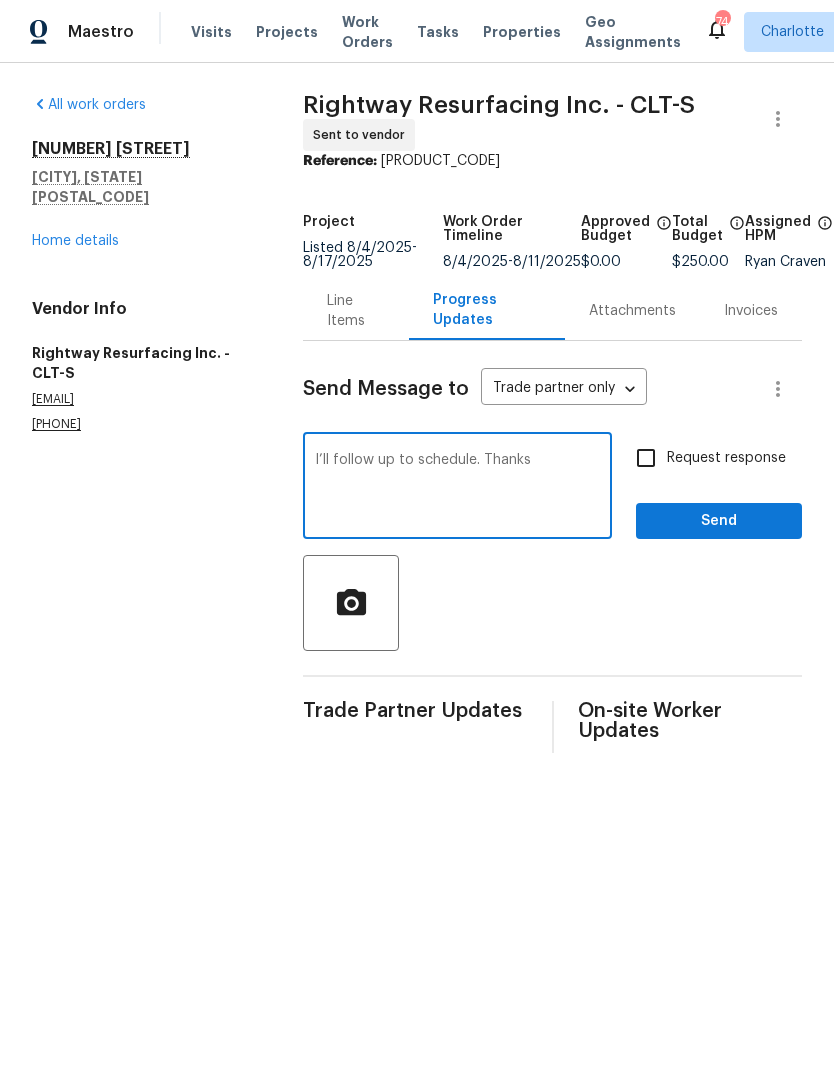 type on "I’ll follow up to schedule. Thanks" 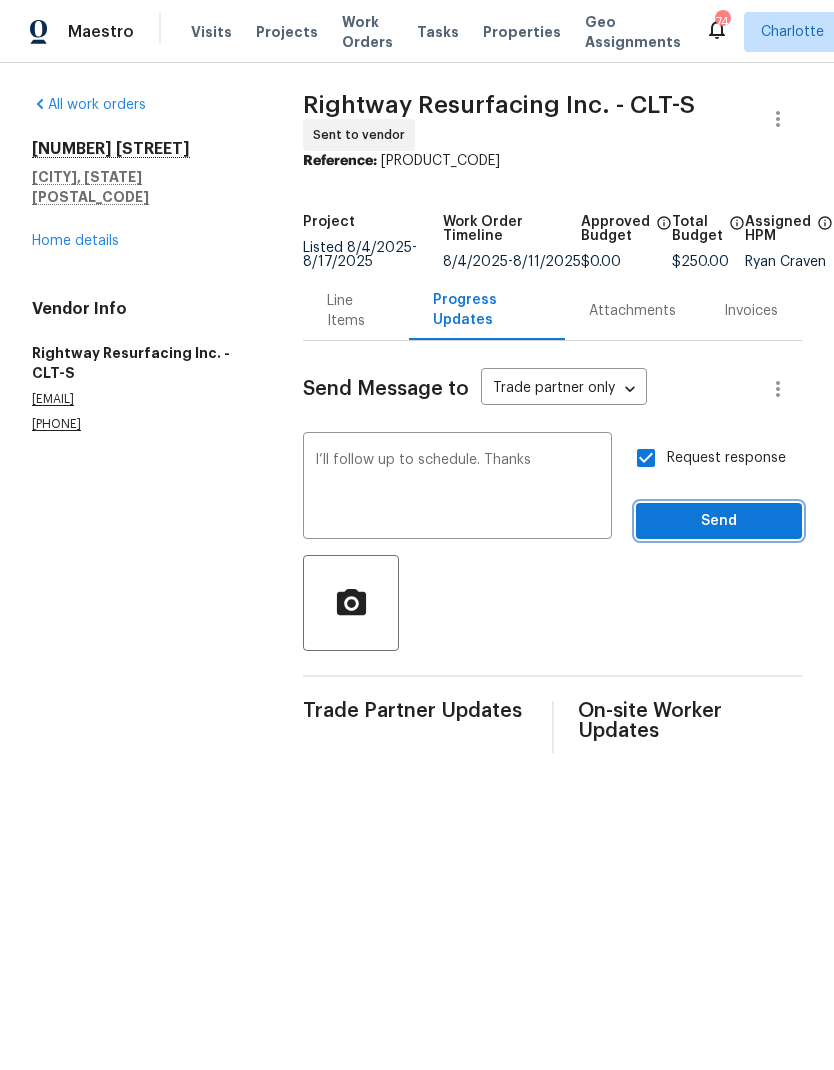 click on "Send" at bounding box center [719, 521] 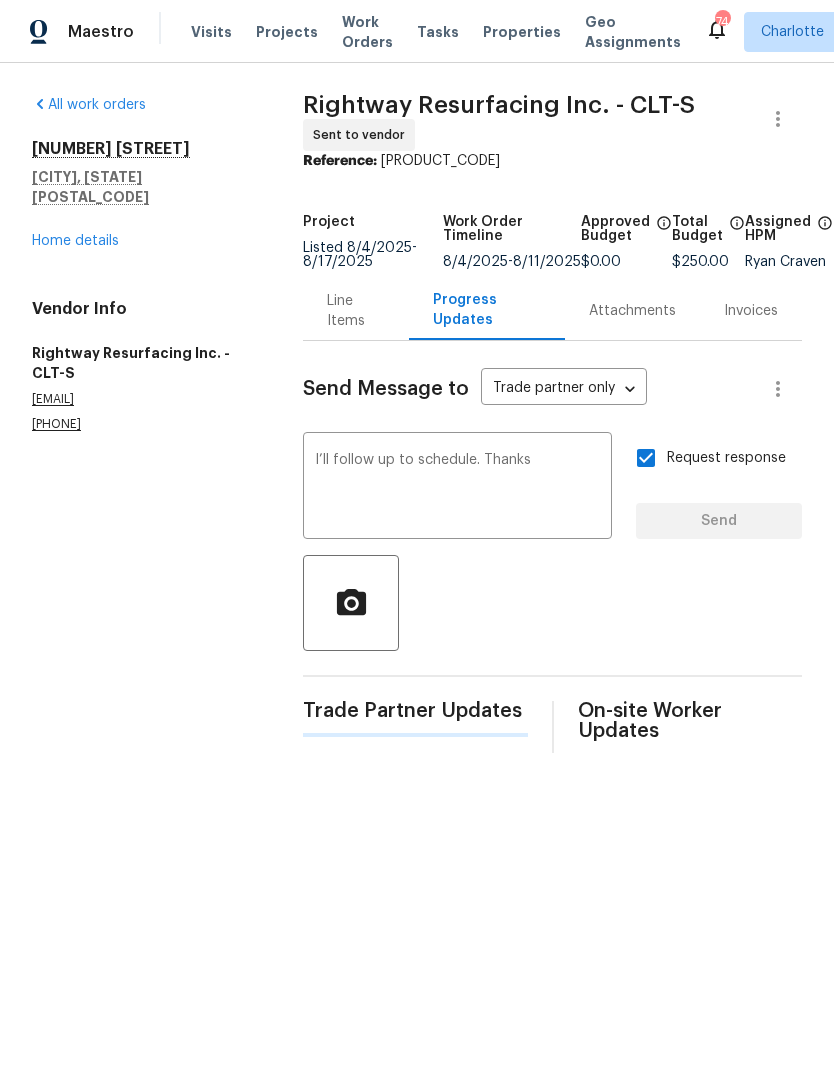 type 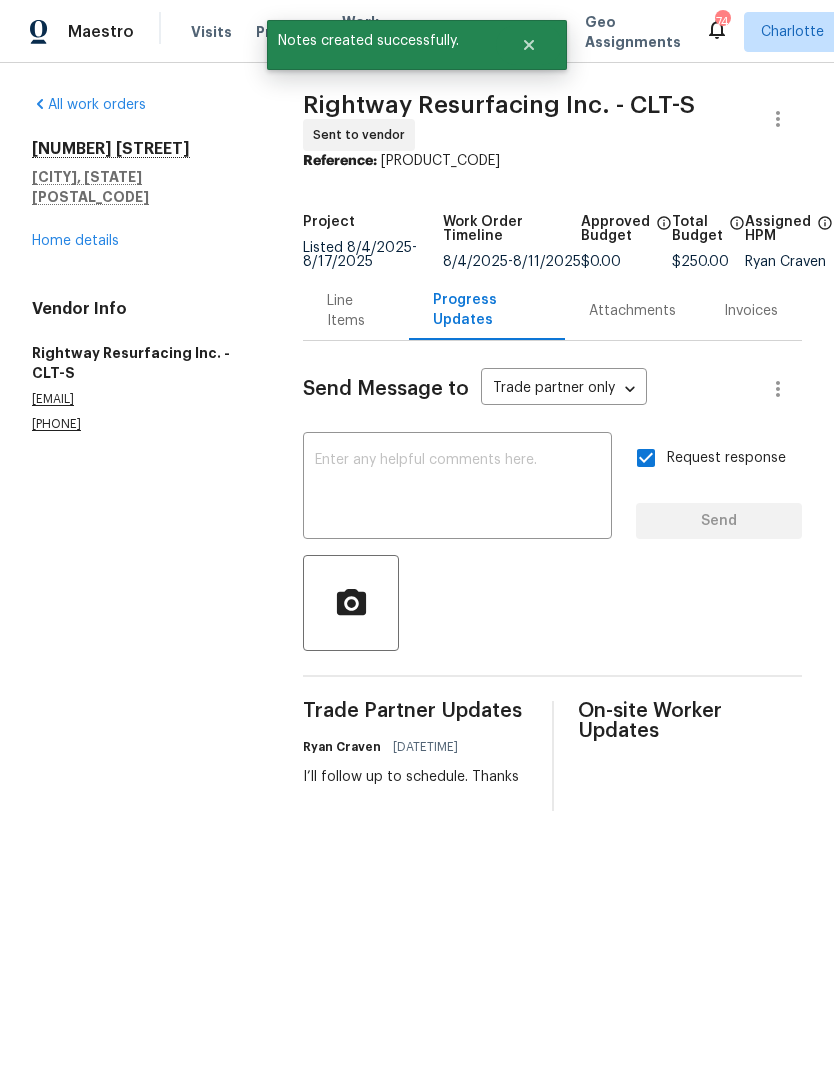 click on "Home details" at bounding box center (75, 241) 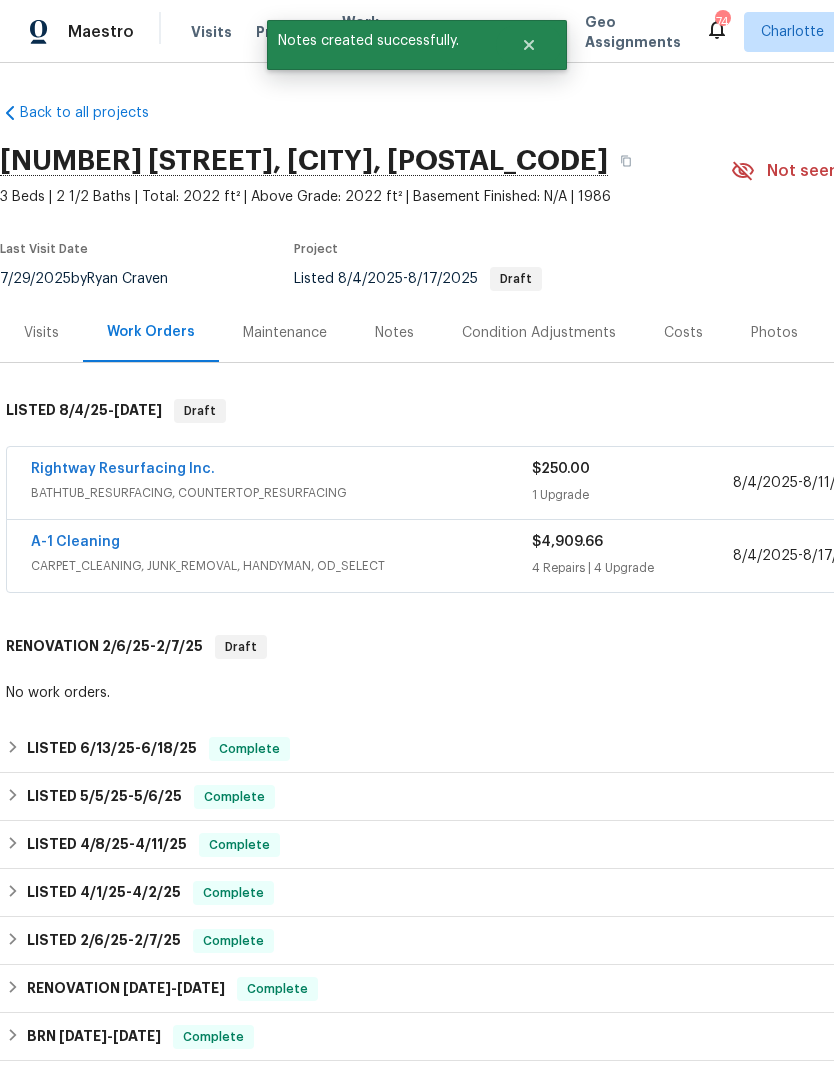 click on "A-1 Cleaning" at bounding box center [75, 542] 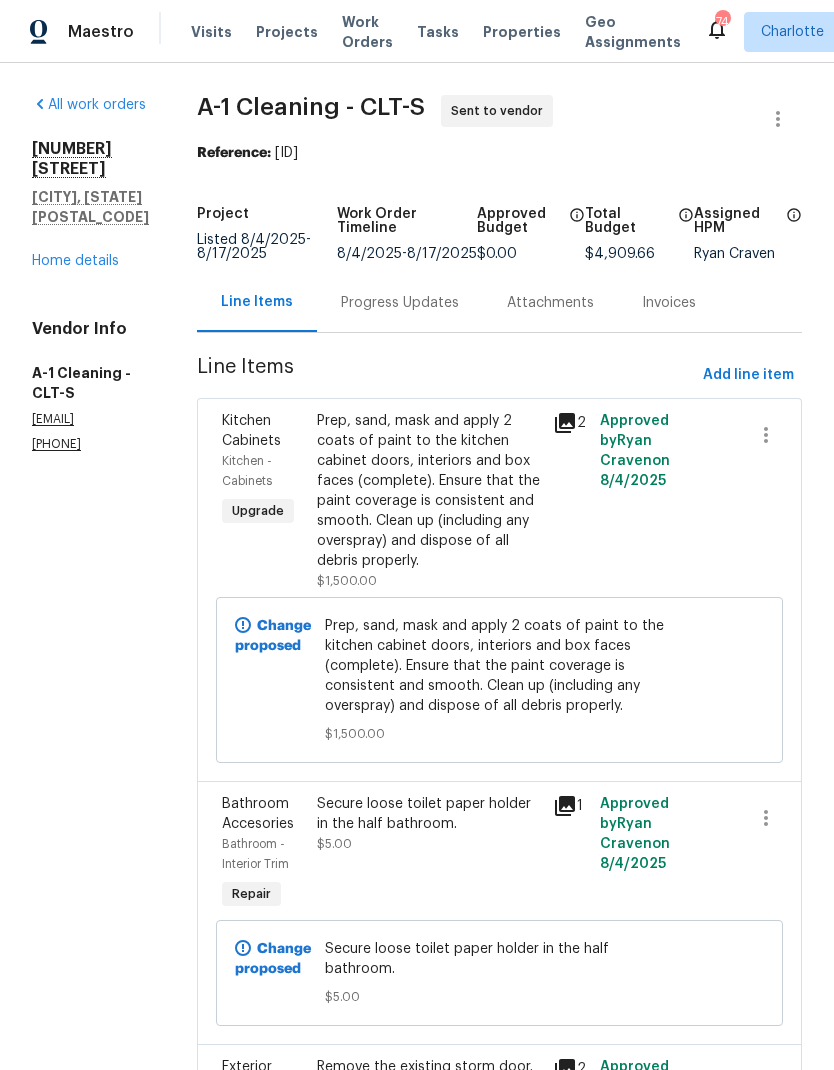 click on "Home details" at bounding box center [75, 261] 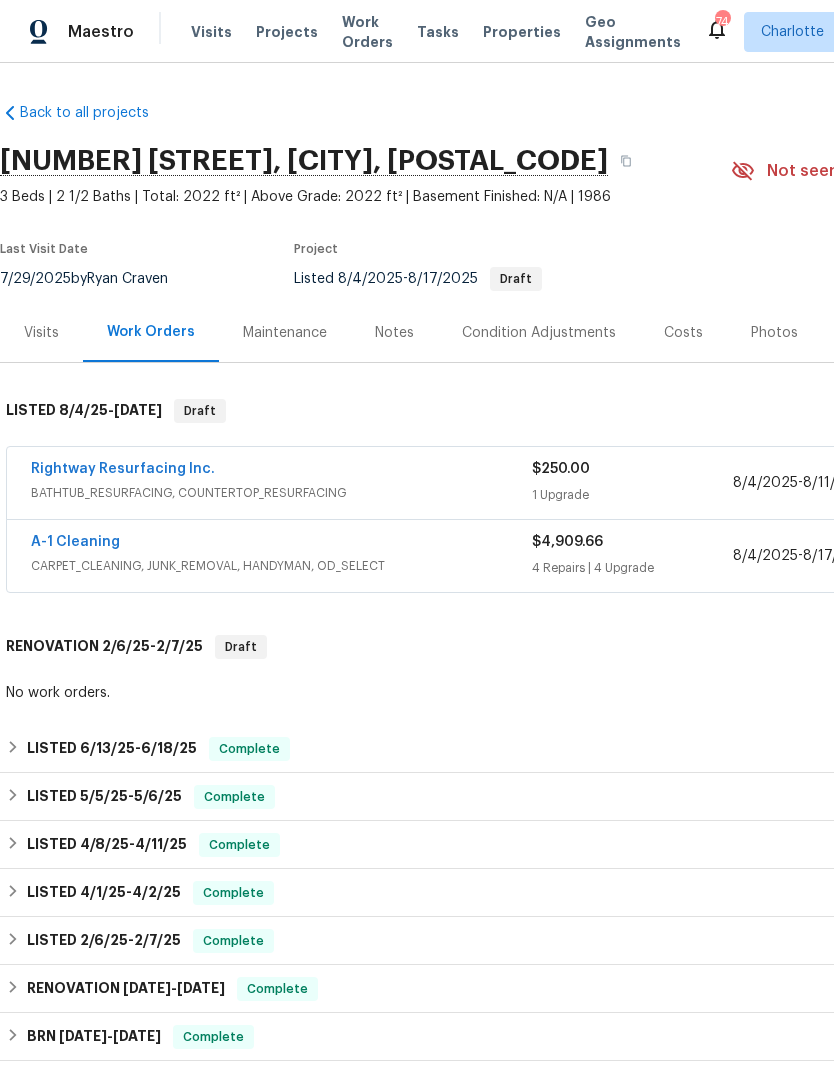 scroll, scrollTop: 0, scrollLeft: 0, axis: both 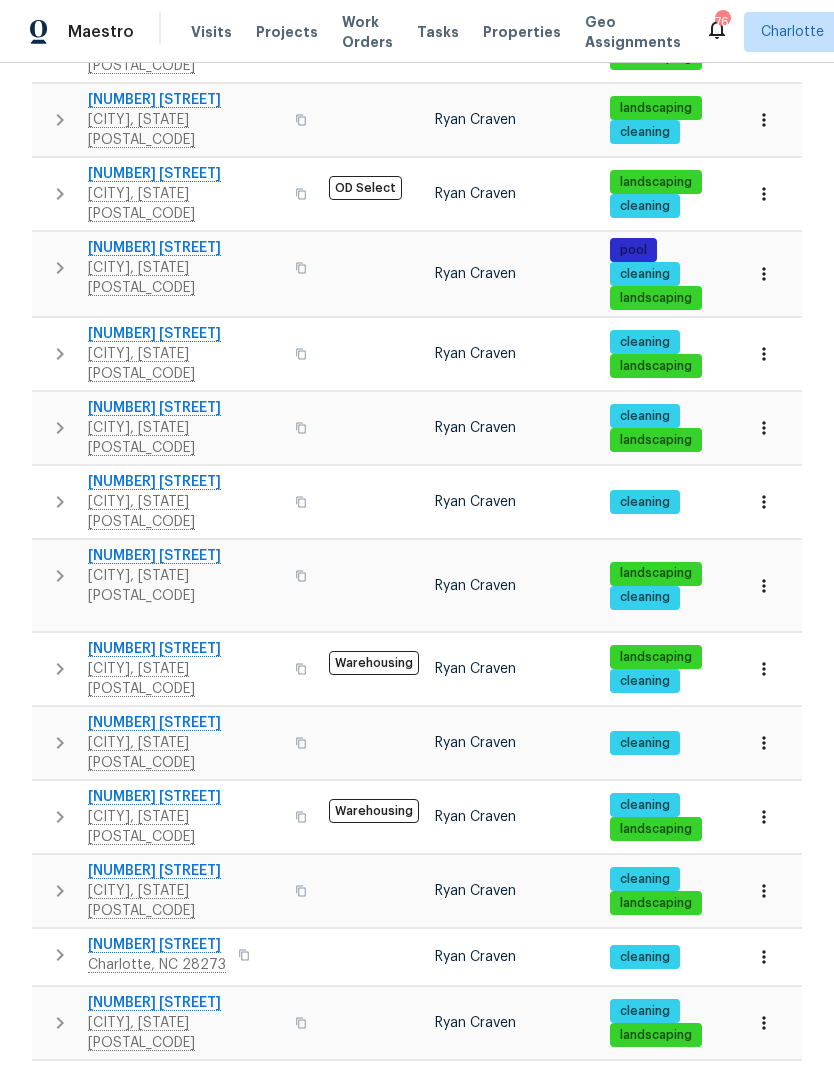 click at bounding box center [764, 669] 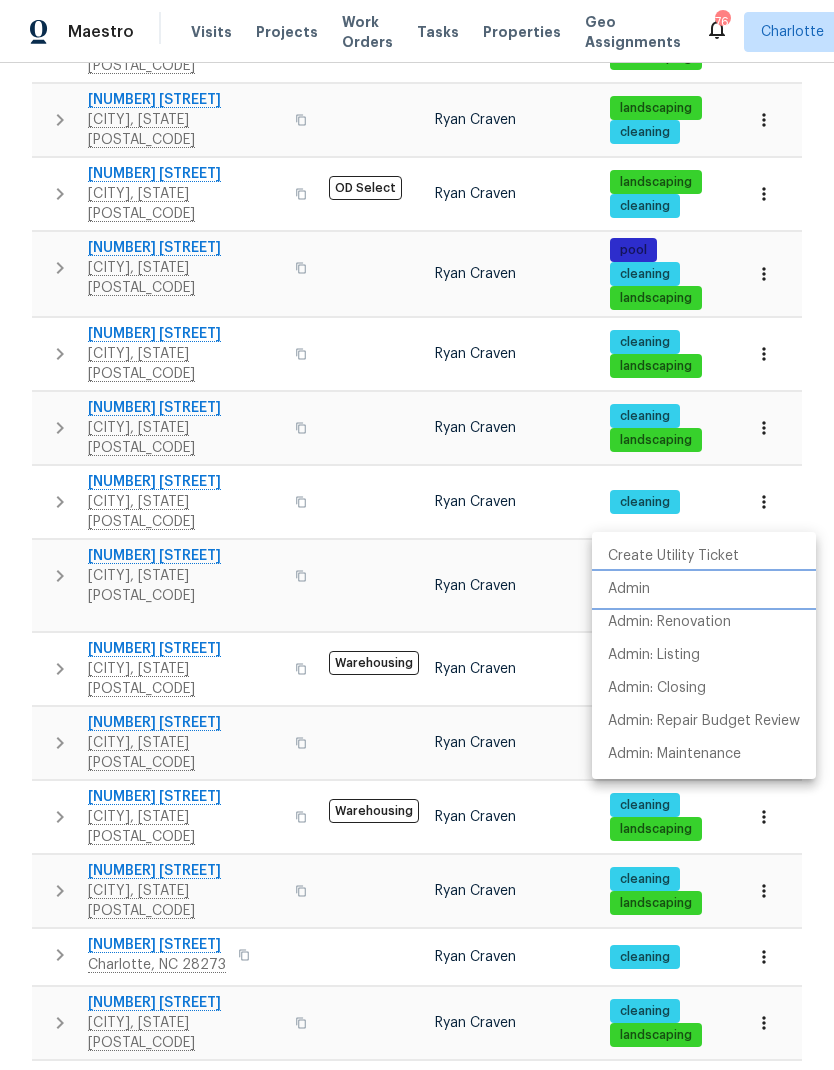 click on "Admin" at bounding box center [629, 589] 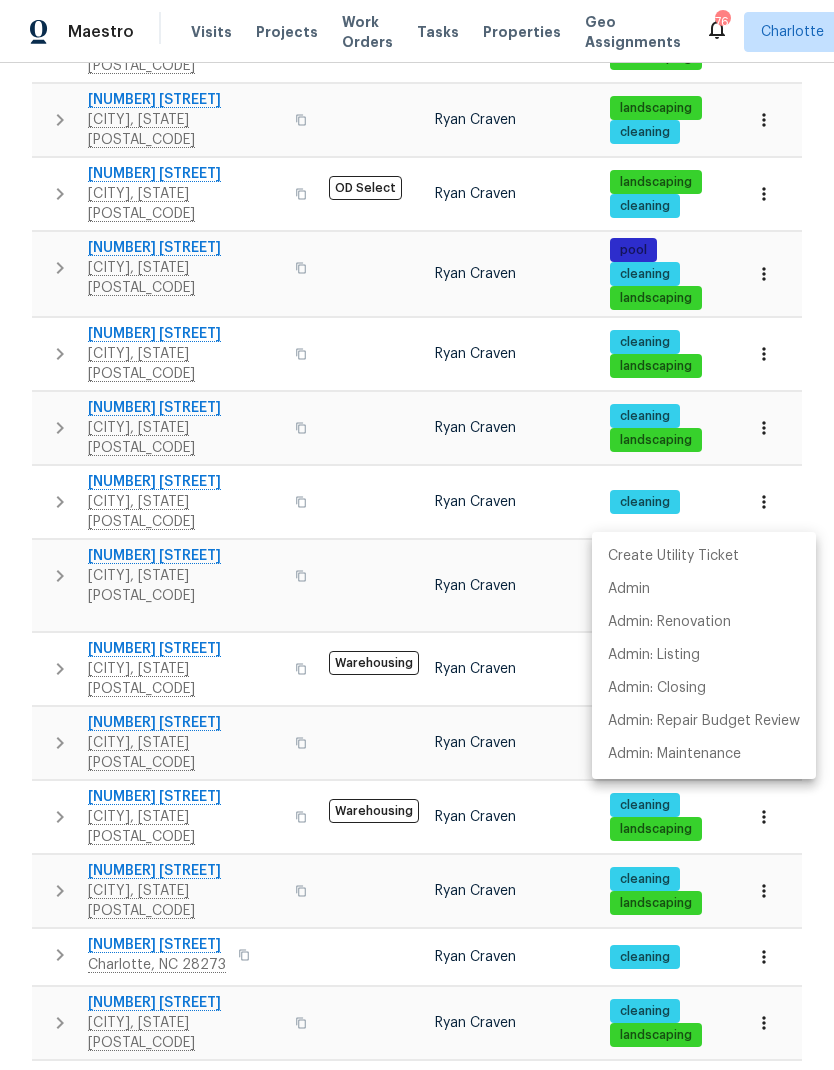 click at bounding box center [417, 535] 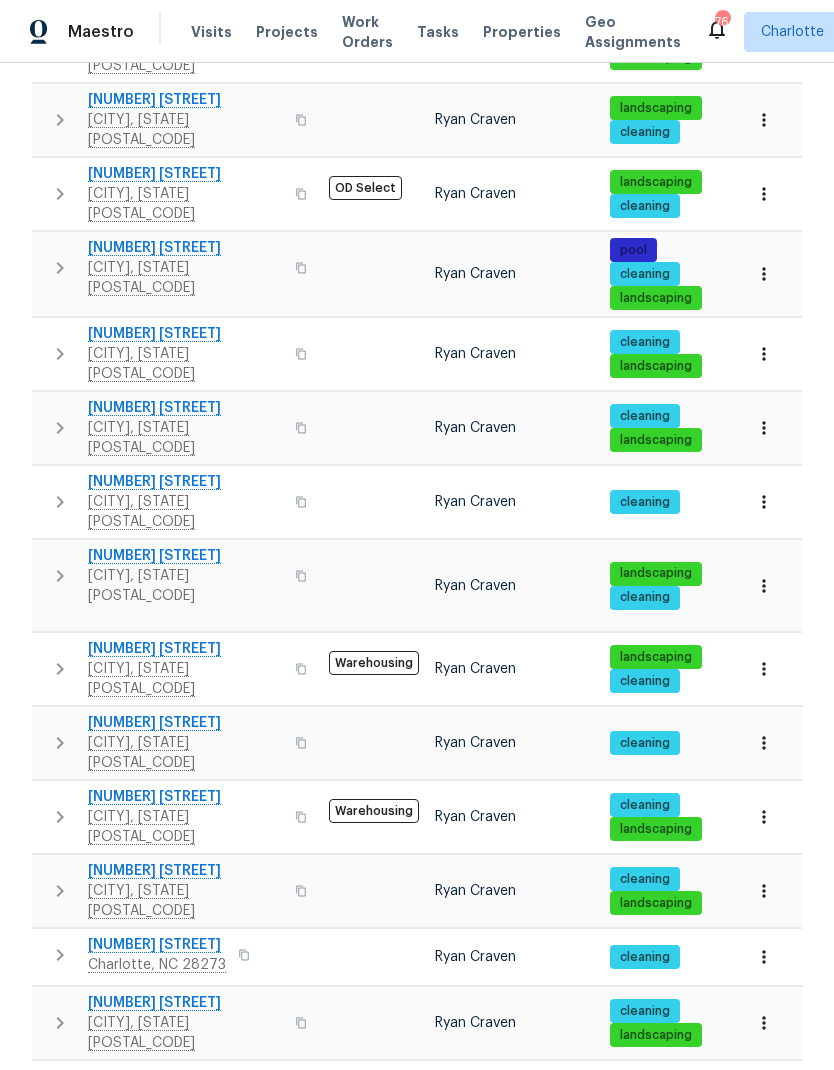 click at bounding box center (60, 669) 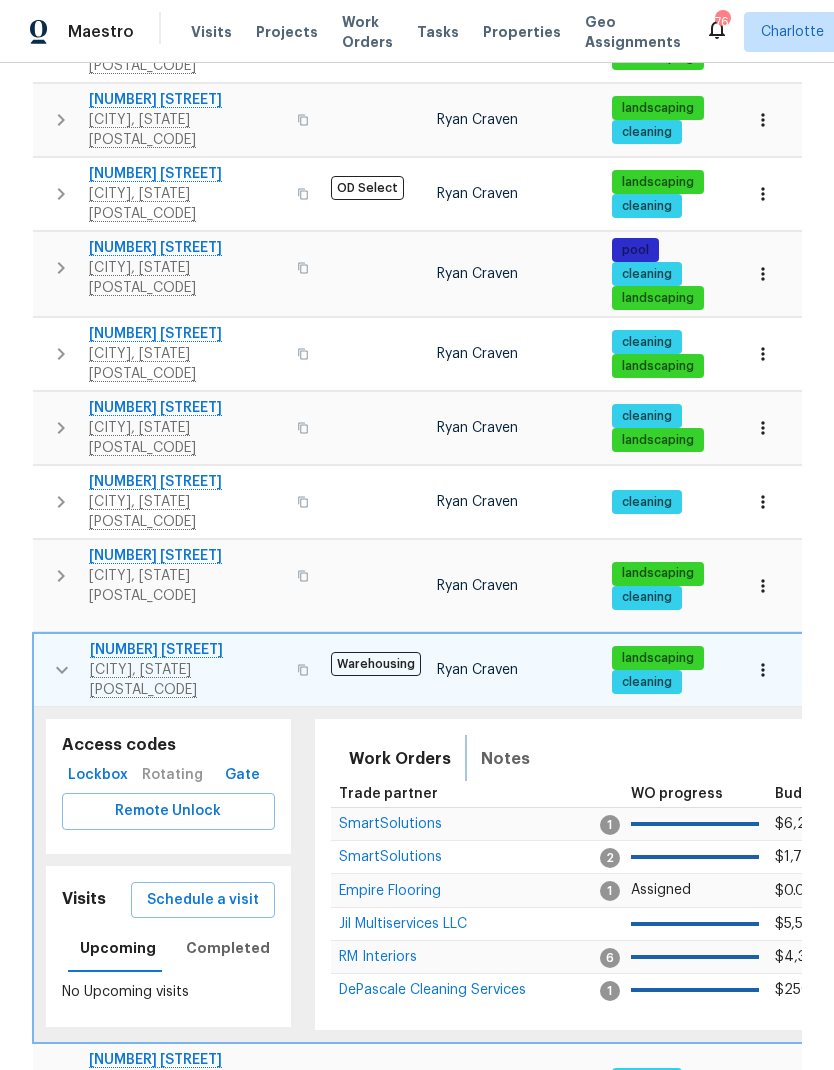 click on "Notes" at bounding box center (505, 759) 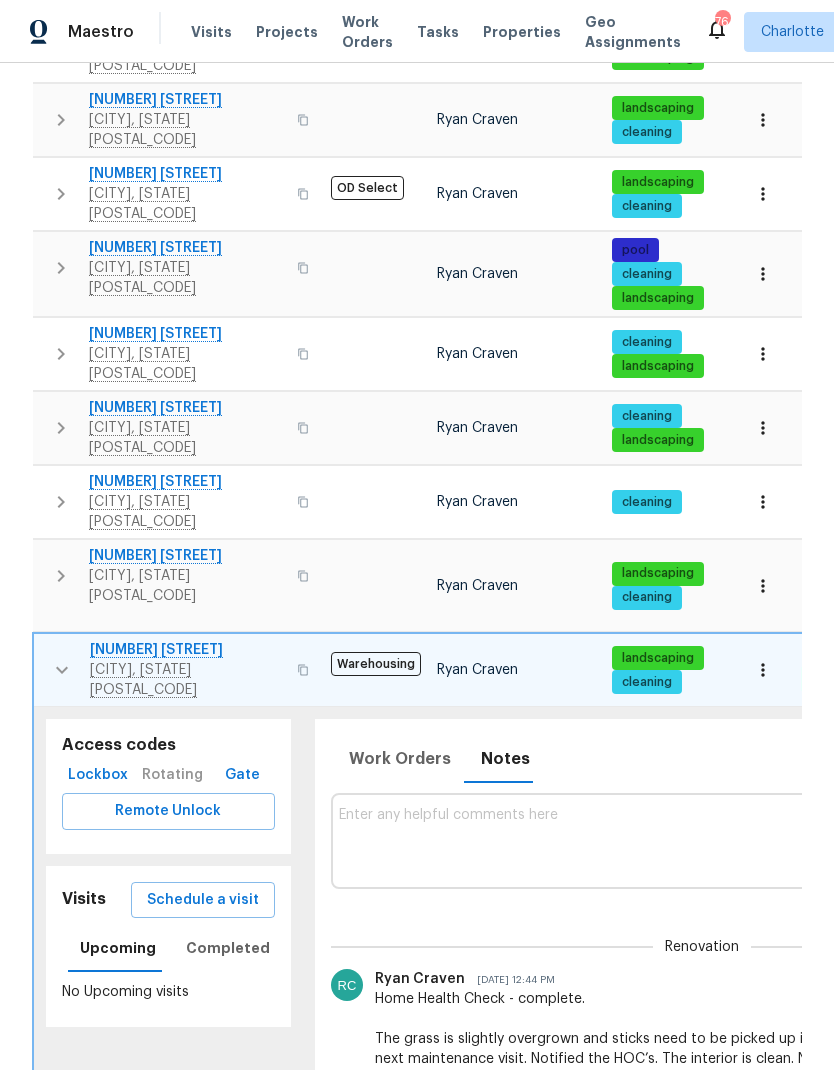 click at bounding box center (703, 840) 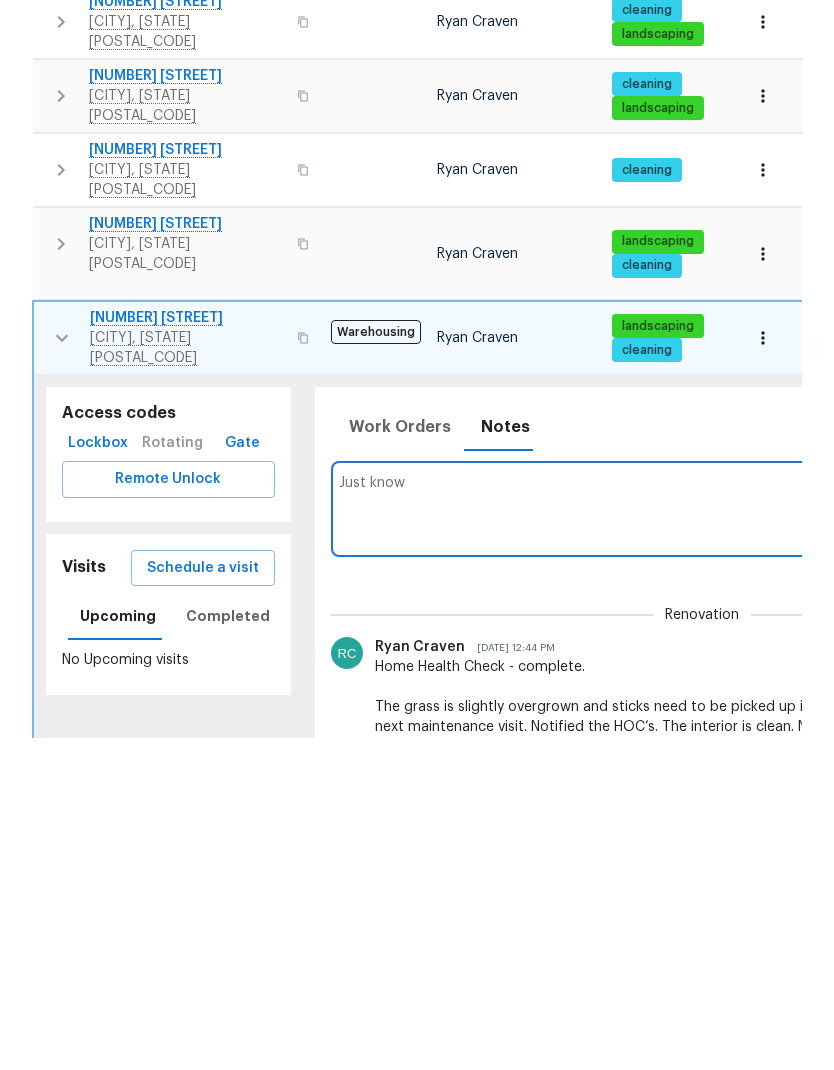 type on "Just" 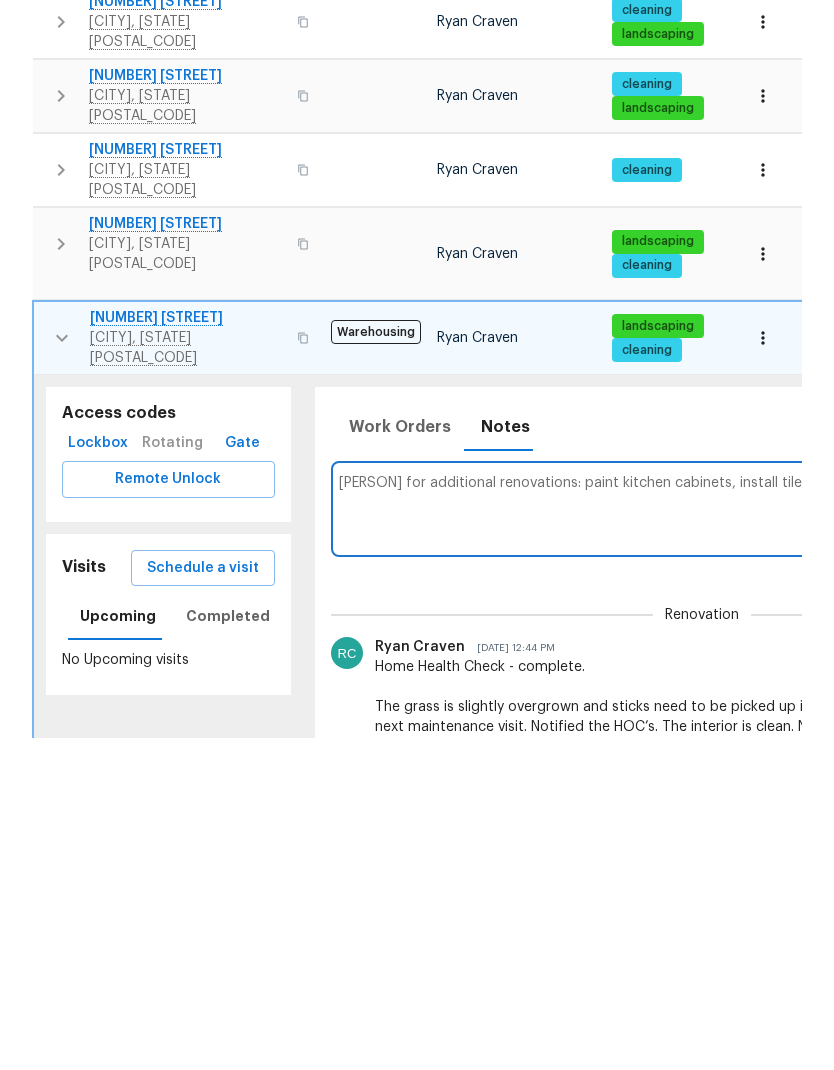 scroll, scrollTop: 0, scrollLeft: 294, axis: horizontal 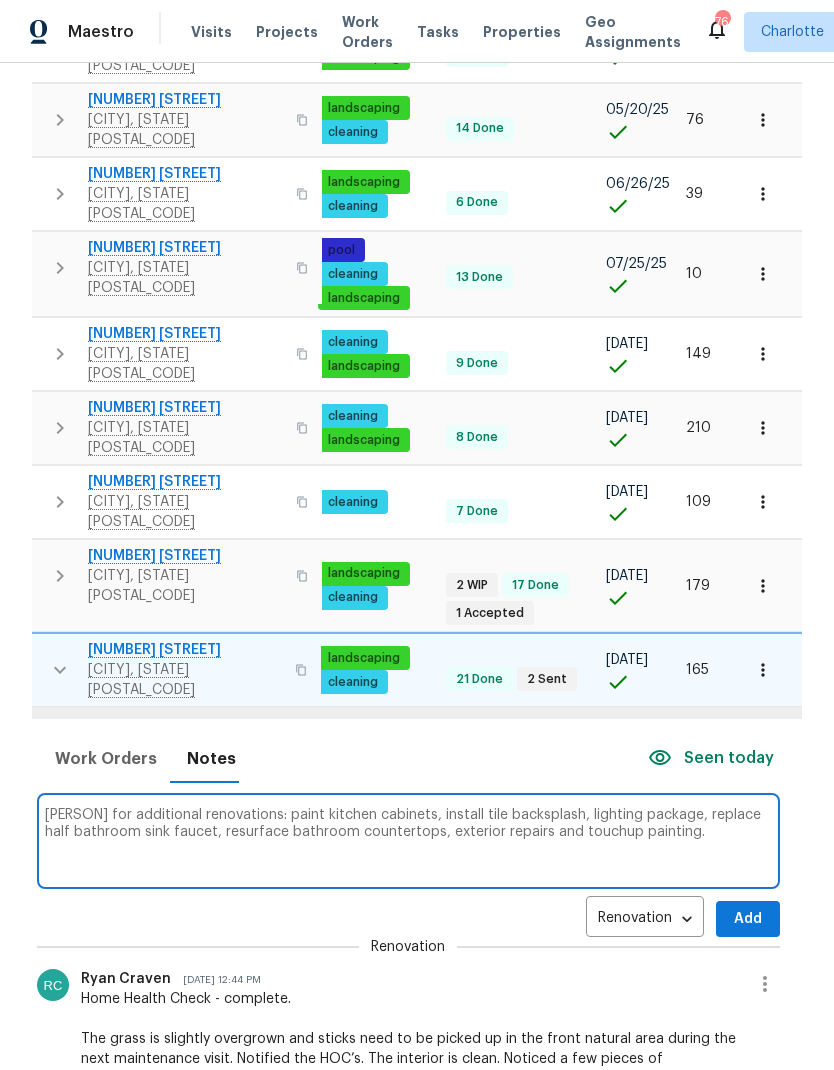click on "TOM for additional renovations: paint kitchen cabinets, install tile backsplash, lighting package, replace half bathroom sink faucet, resurface bathroom countertops, exterior repairs and touchup painting." at bounding box center [409, 840] 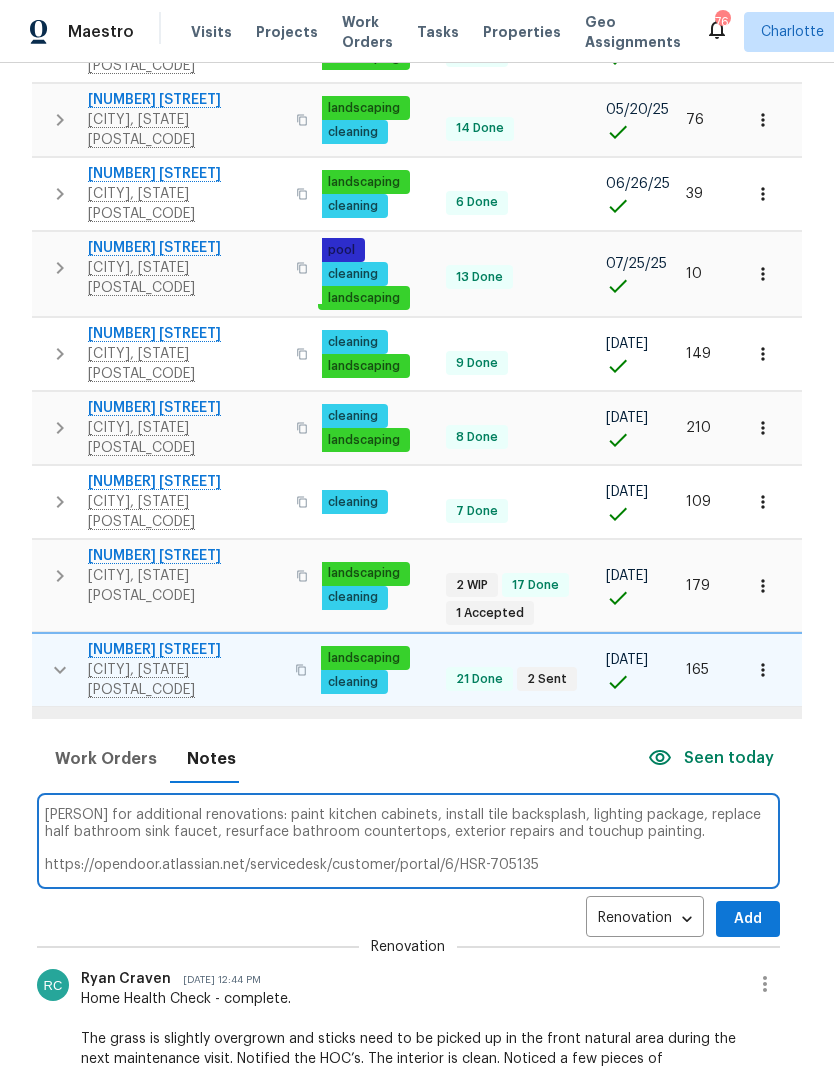 click on "TOM for additional renovations: paint kitchen cabinets, install tile backsplash, lighting package, replace half bathroom sink faucet, resurface bathroom countertops, exterior repairs and touchup painting.
https://opendoor.atlassian.net/servicedesk/customer/portal/6/HSR-705135" at bounding box center (409, 840) 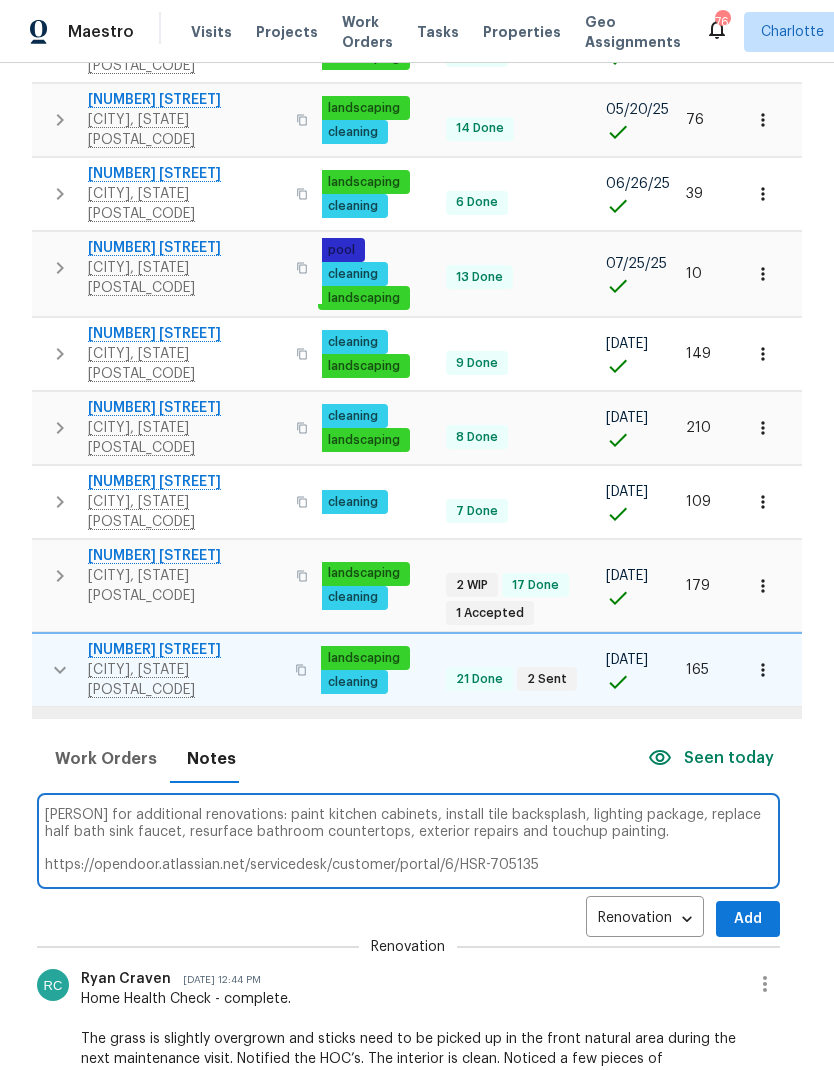 type on "TOM for additional renovations: paint kitchen cabinets, install tile backsplash, lighting package, replace half bath sink faucet, resurface bathroom countertops, exterior repairs and touchup painting.
https://opendoor.atlassian.net/servicedesk/customer/portal/6/HSR-705135" 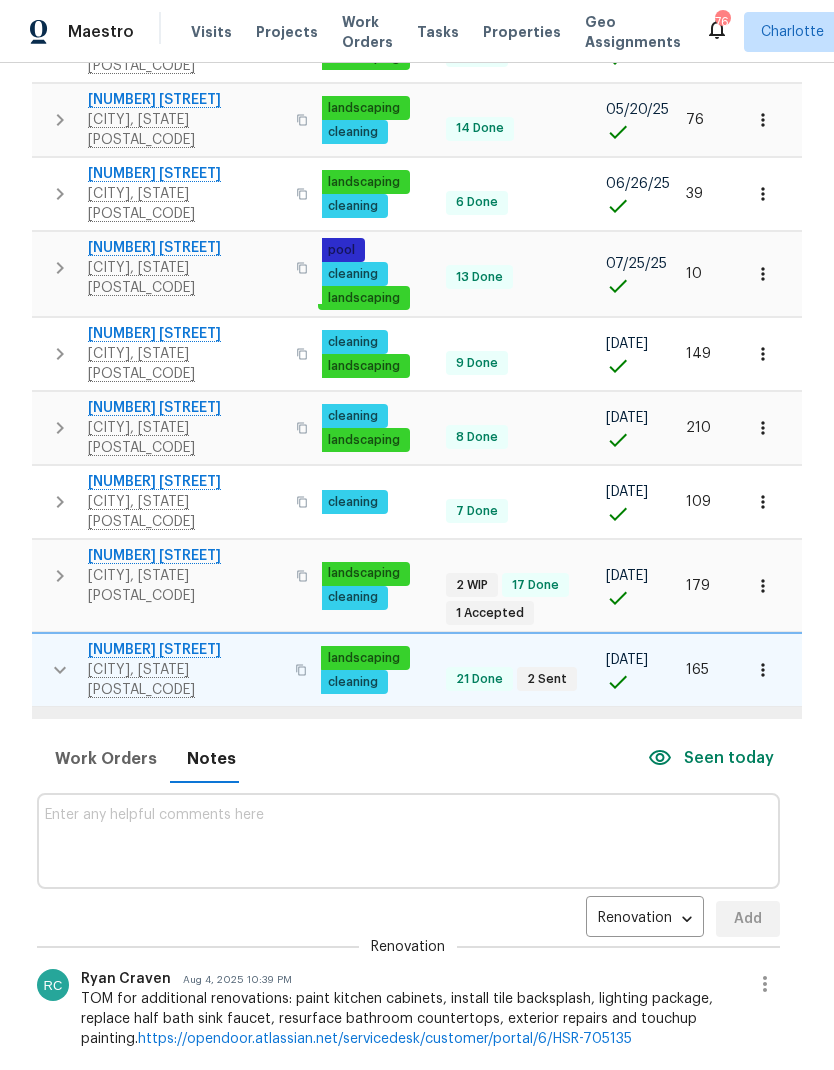 scroll, scrollTop: 0, scrollLeft: 0, axis: both 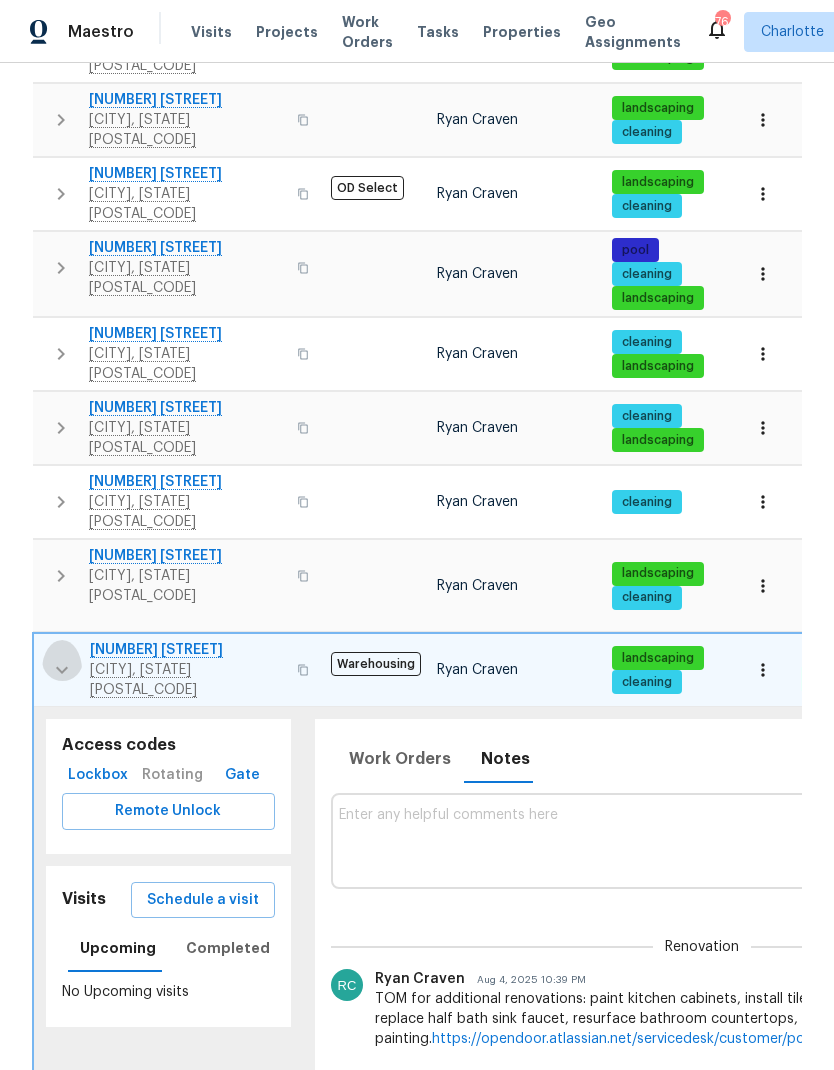 click at bounding box center [62, 670] 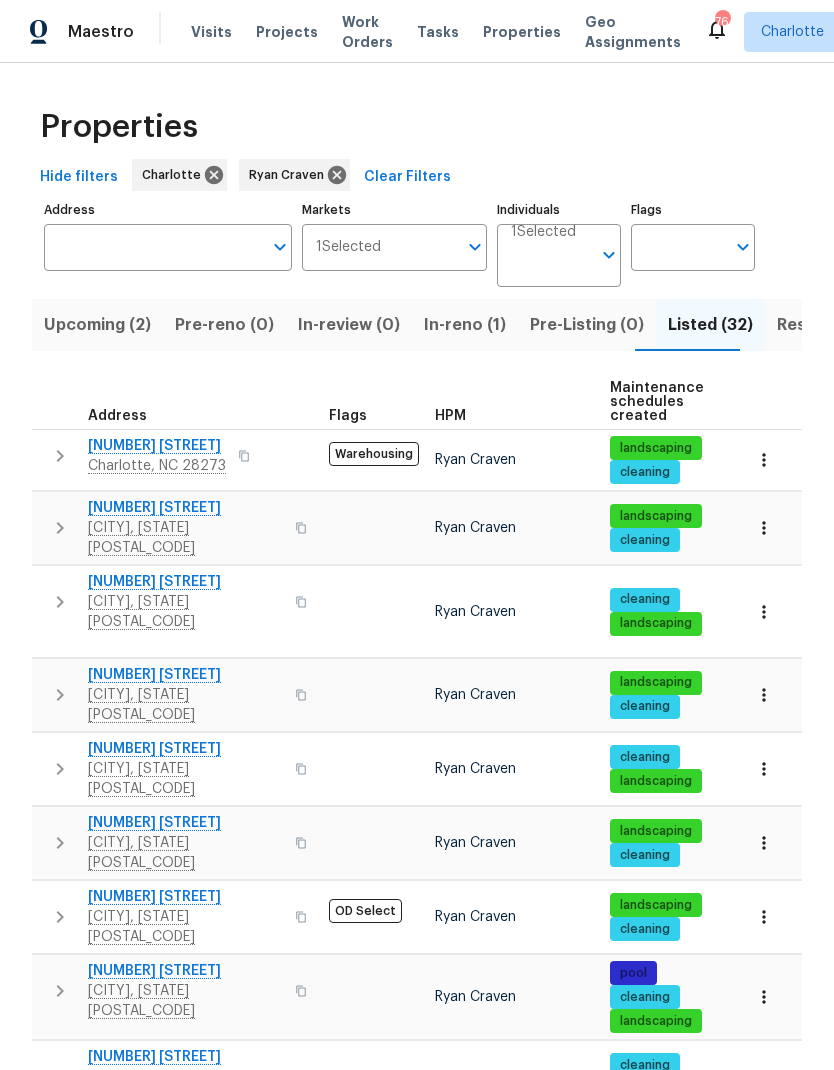 scroll, scrollTop: 0, scrollLeft: 0, axis: both 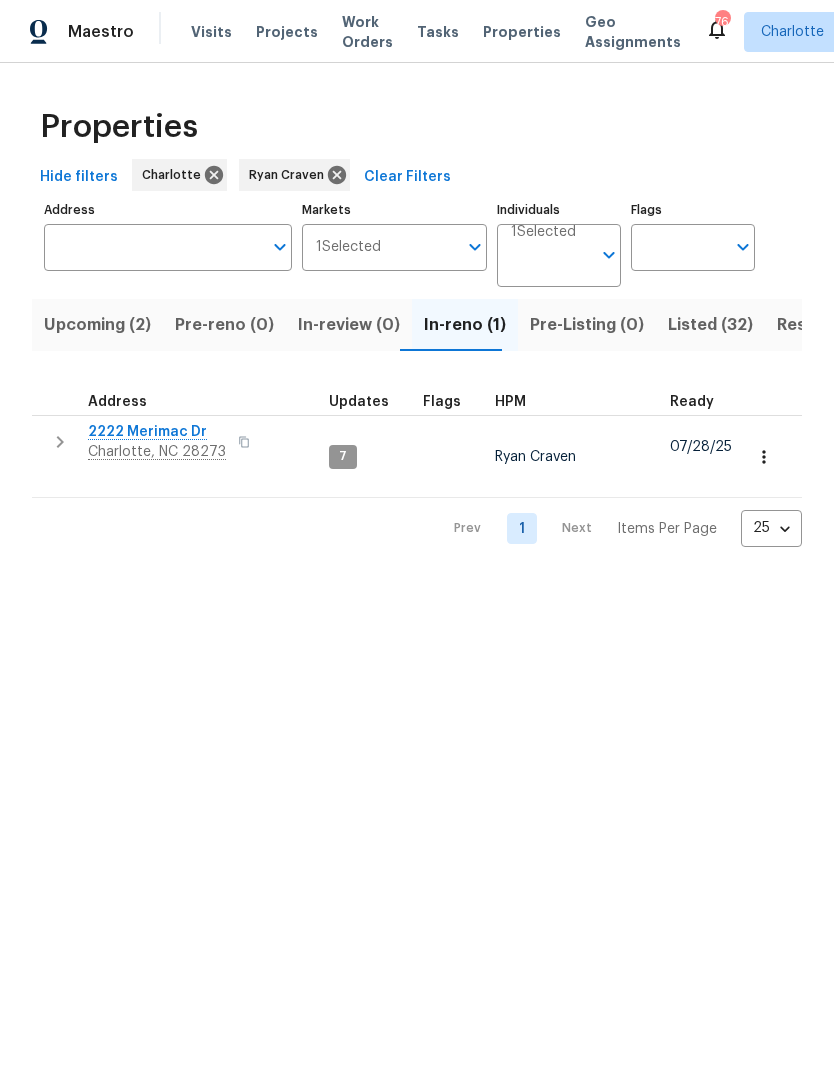 click on "Listed (32)" at bounding box center [710, 325] 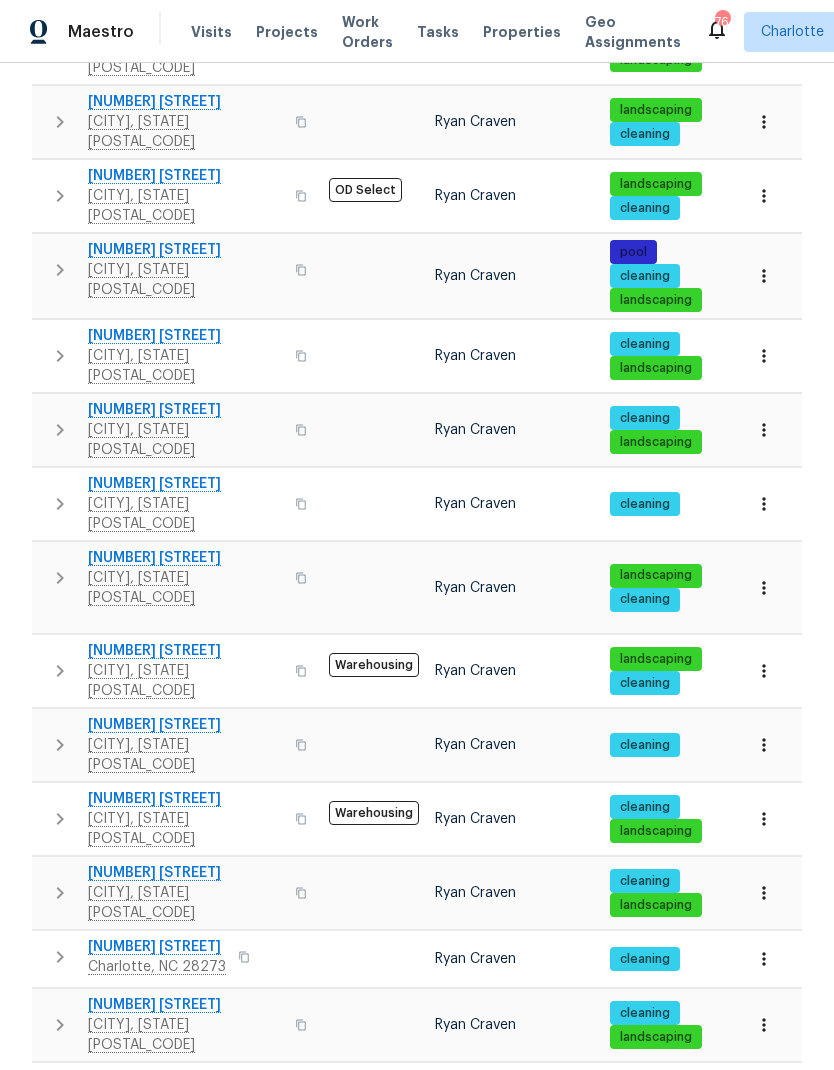 scroll, scrollTop: 726, scrollLeft: 0, axis: vertical 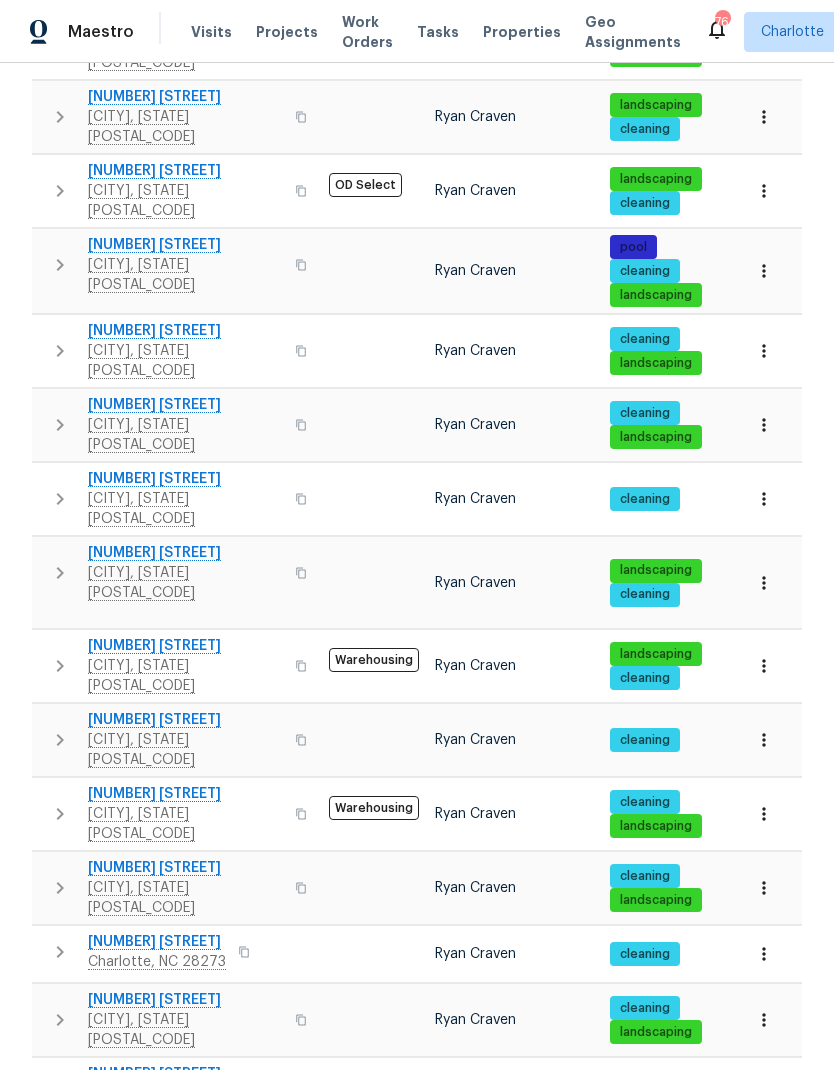click on "[NUMBER] [STREET]" at bounding box center [185, 646] 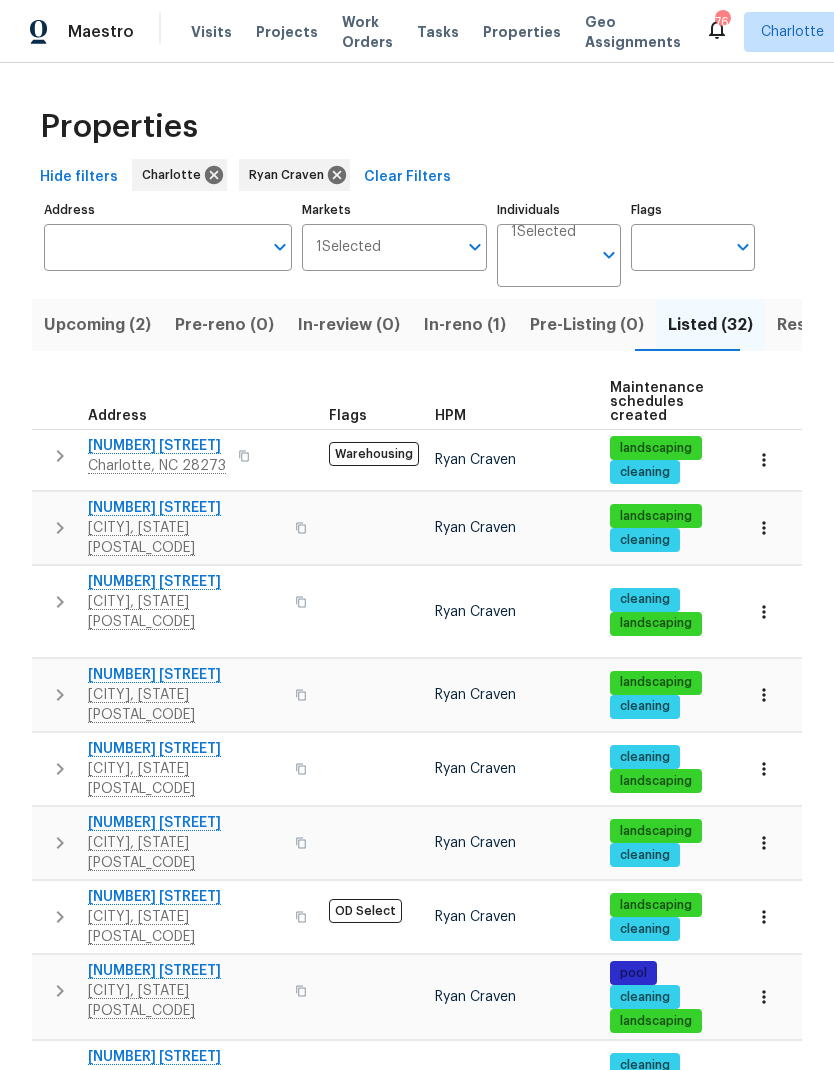 scroll, scrollTop: 0, scrollLeft: 0, axis: both 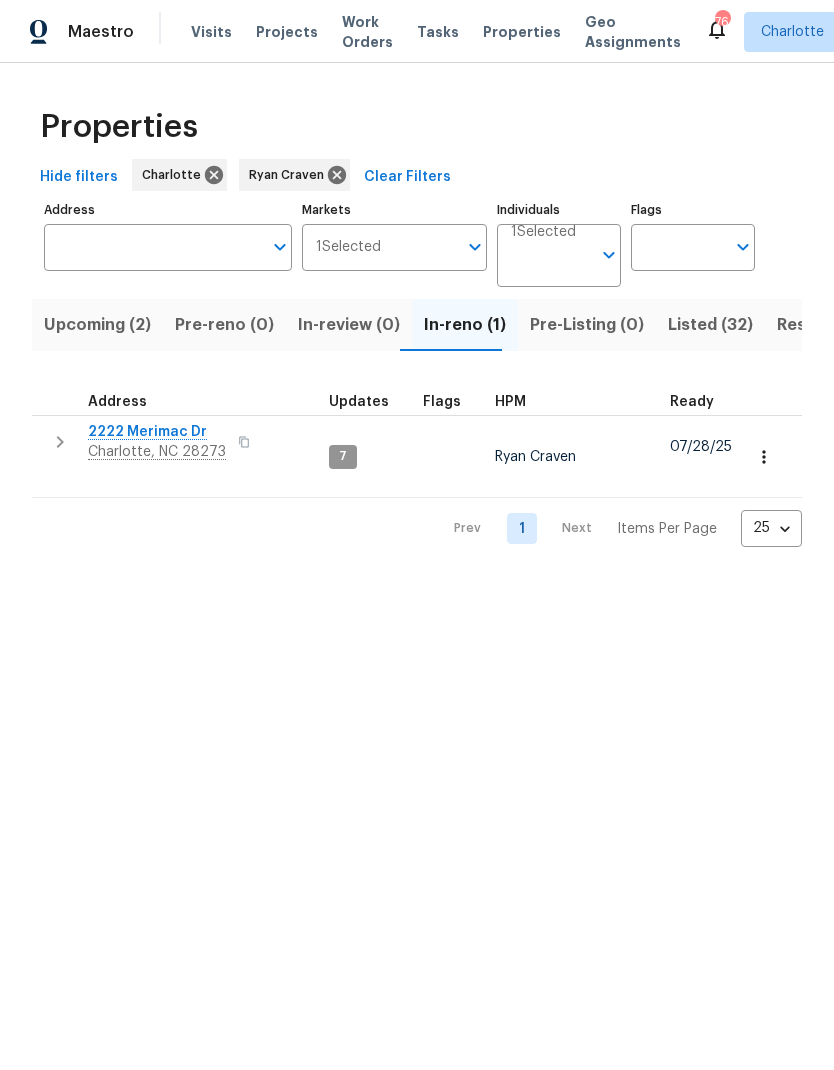 click on "Resale (2)" at bounding box center [816, 325] 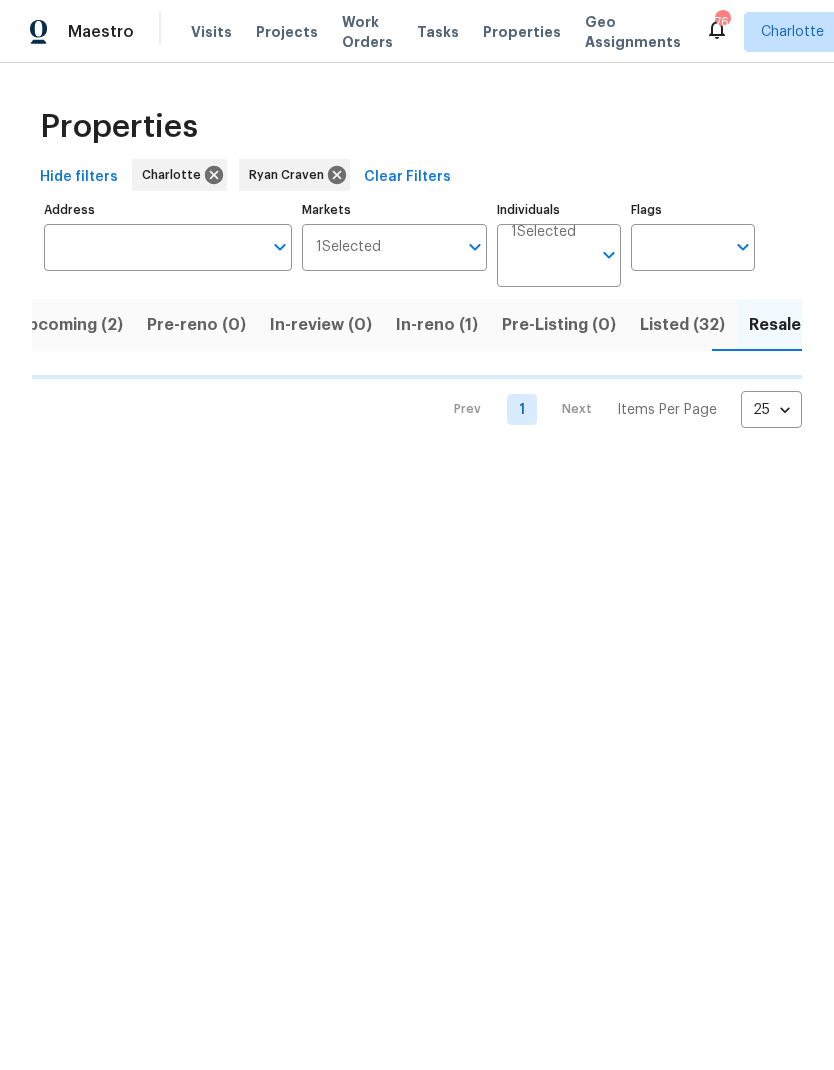 scroll, scrollTop: 0, scrollLeft: 37, axis: horizontal 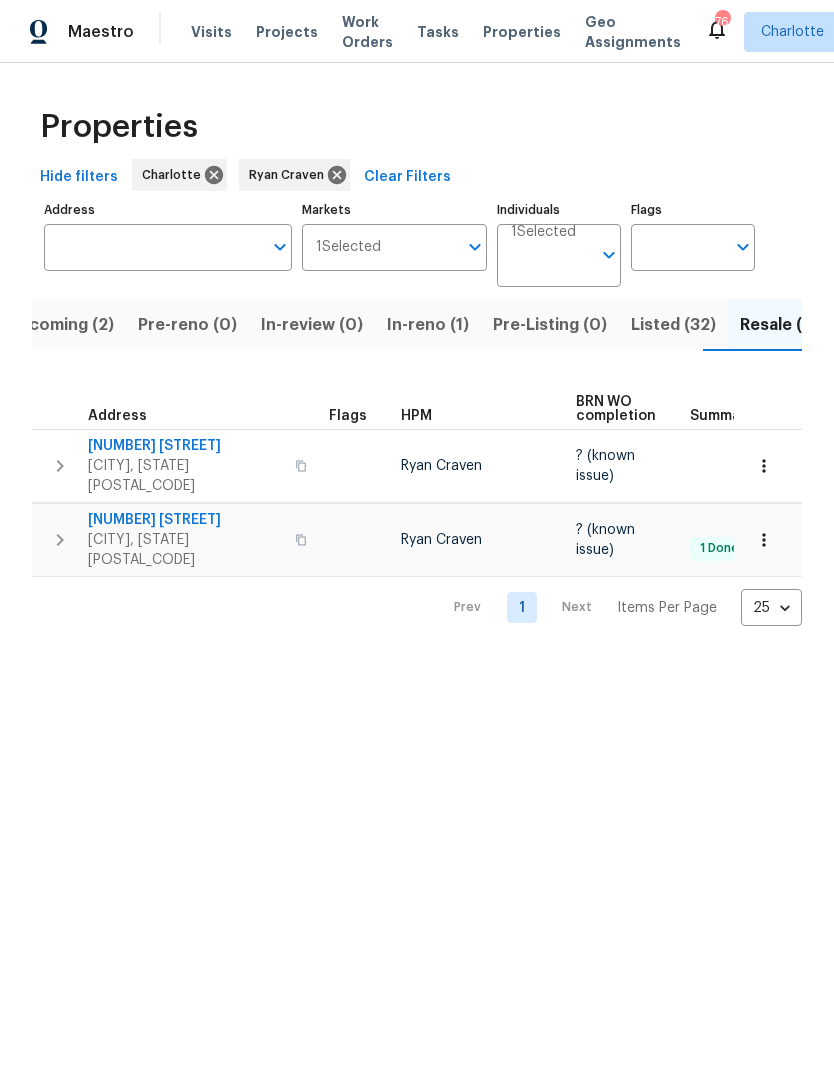 click on "In-reno (1)" at bounding box center [428, 325] 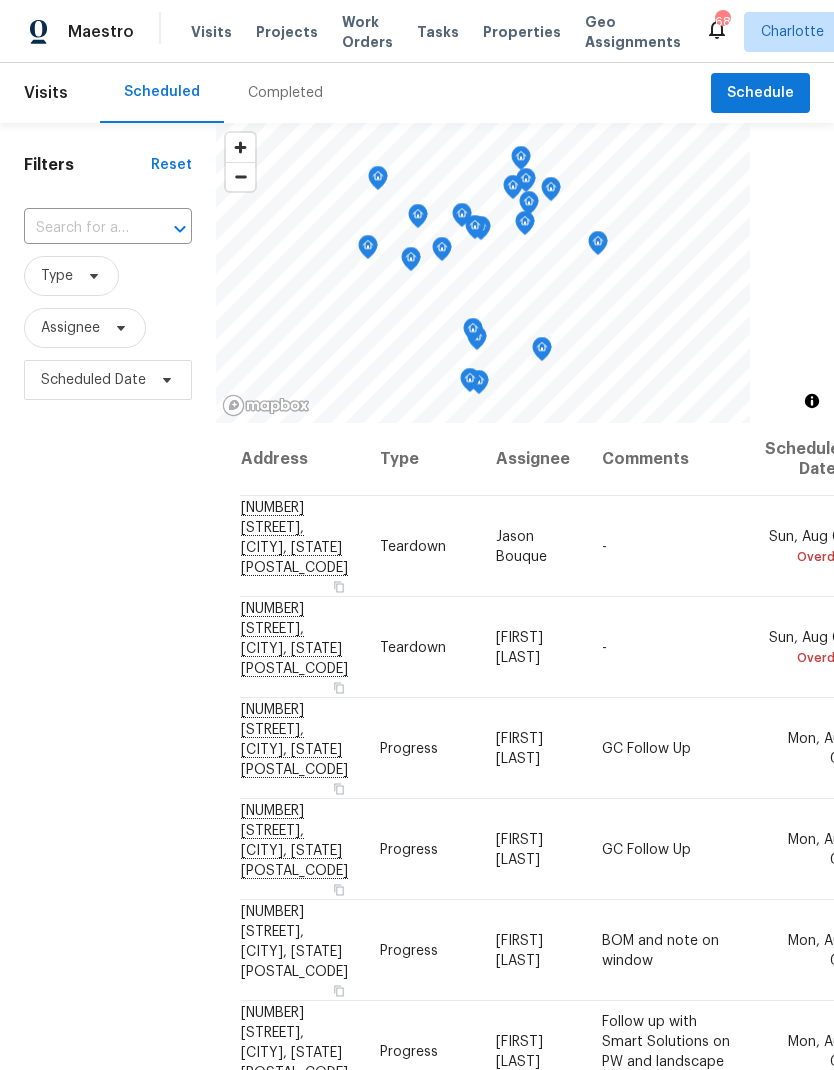 scroll, scrollTop: 0, scrollLeft: 0, axis: both 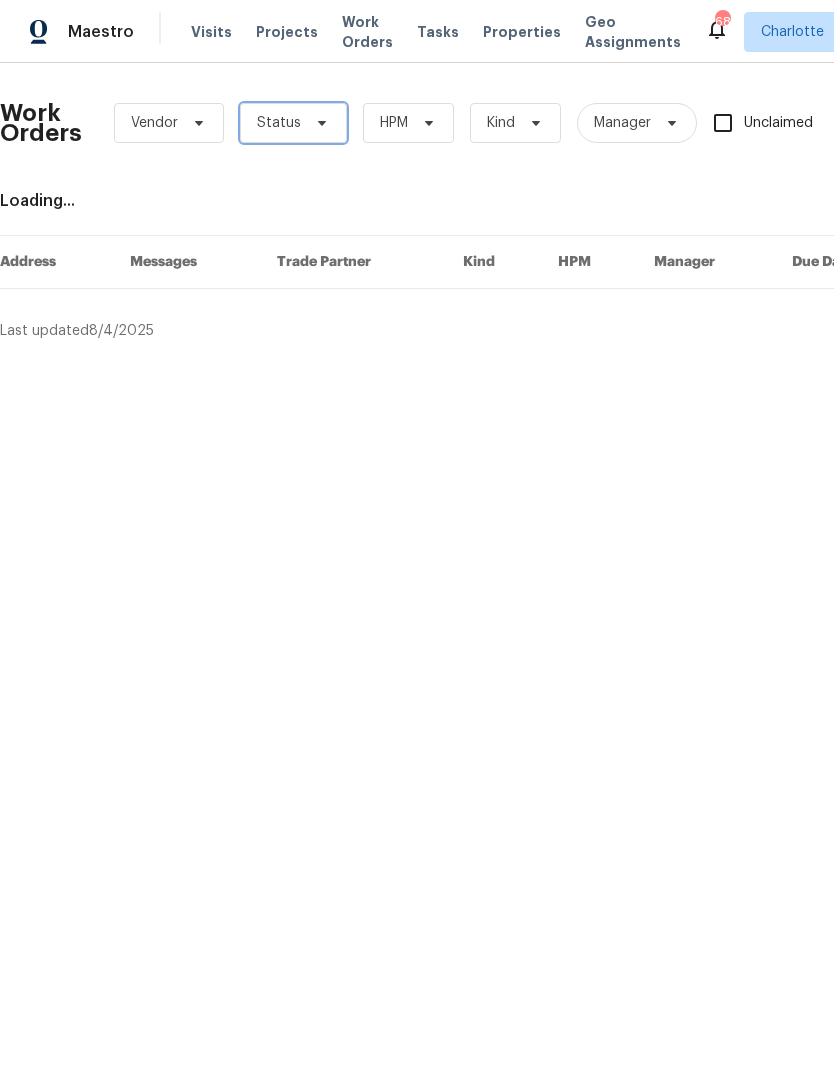 click 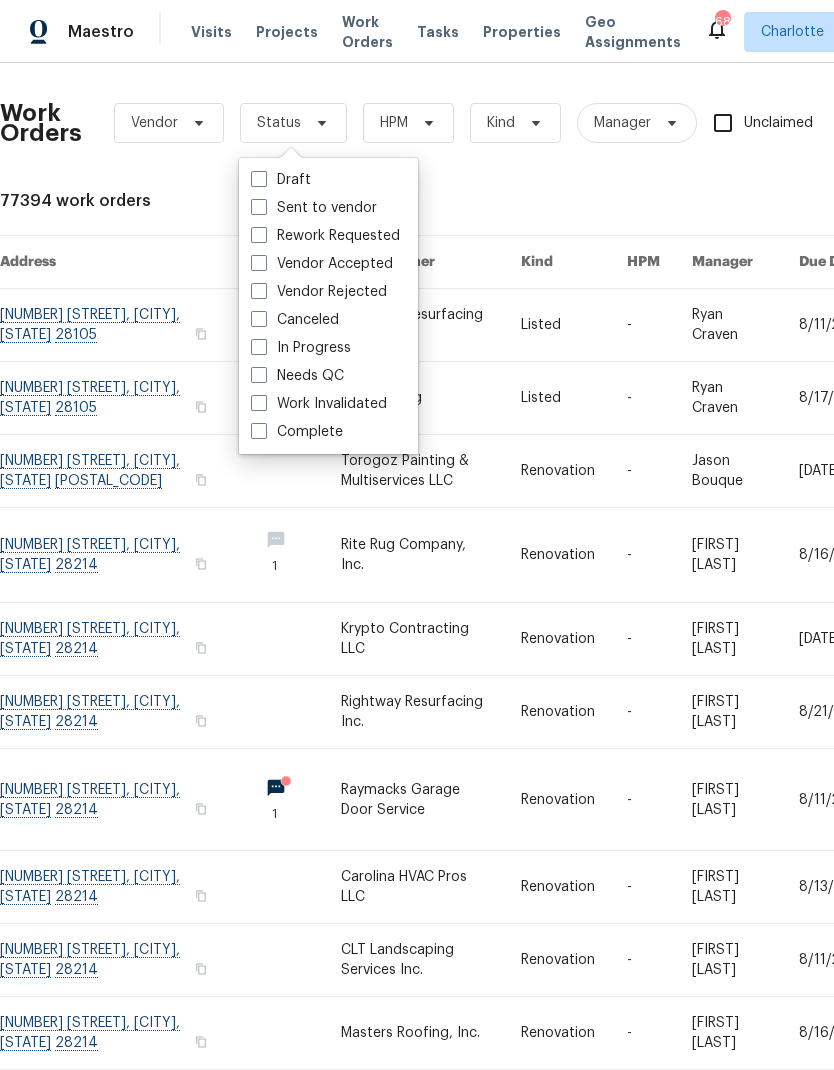 click on "Needs QC" at bounding box center (297, 376) 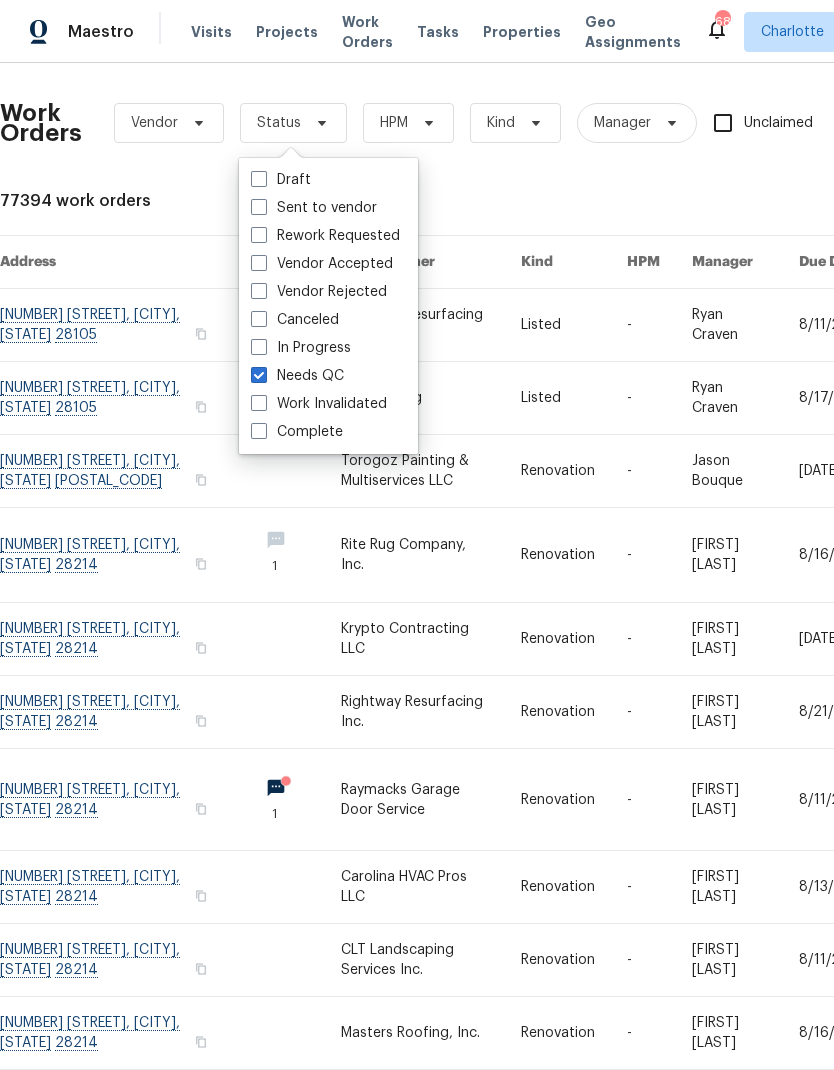 checkbox on "true" 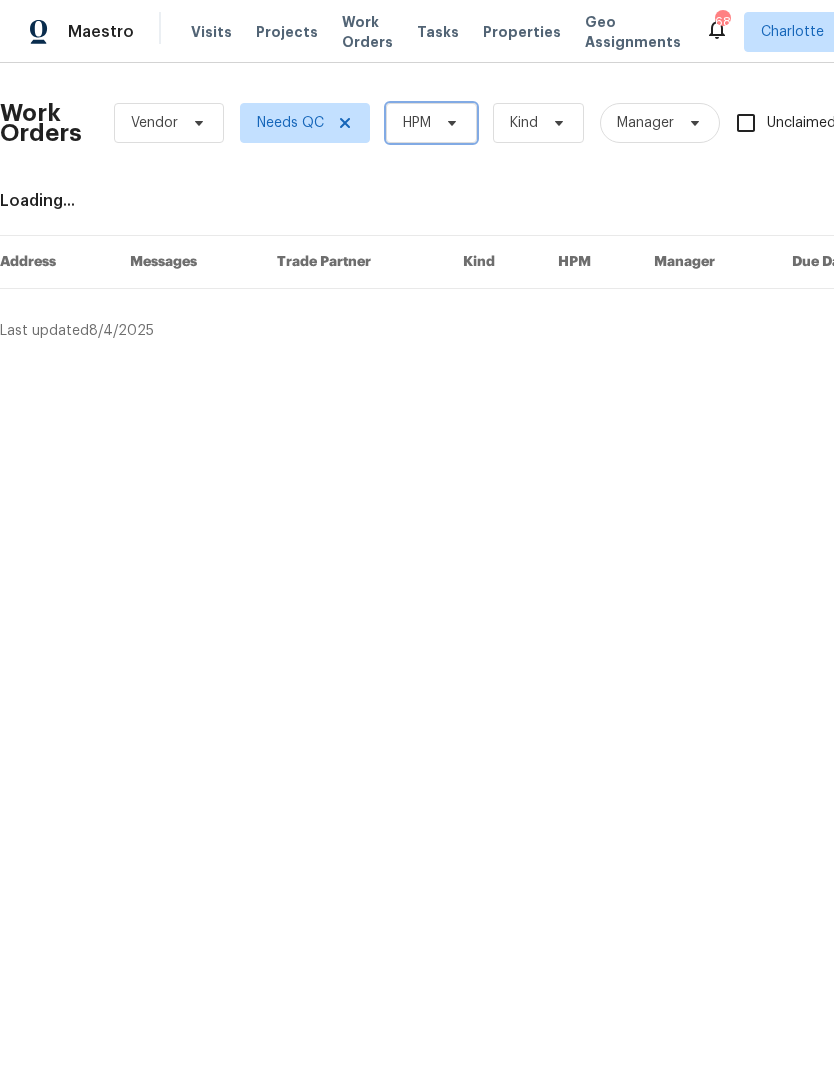 click on "HPM" at bounding box center [431, 123] 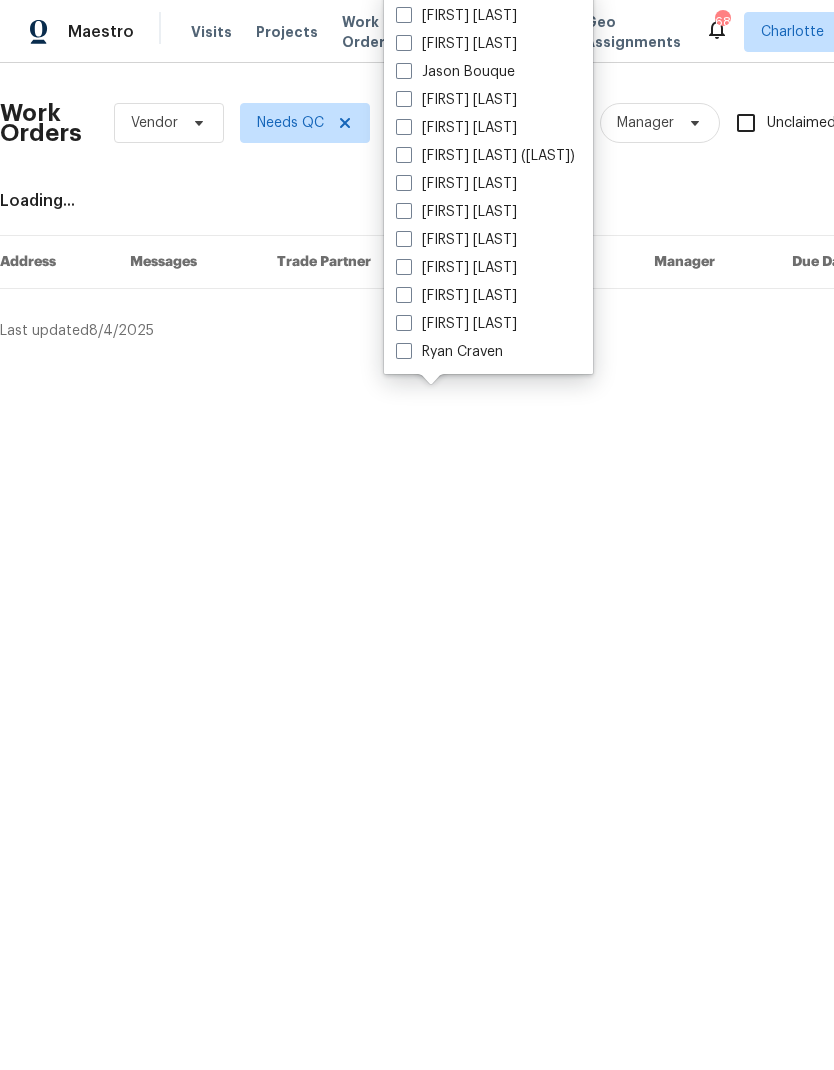 scroll, scrollTop: 248, scrollLeft: 0, axis: vertical 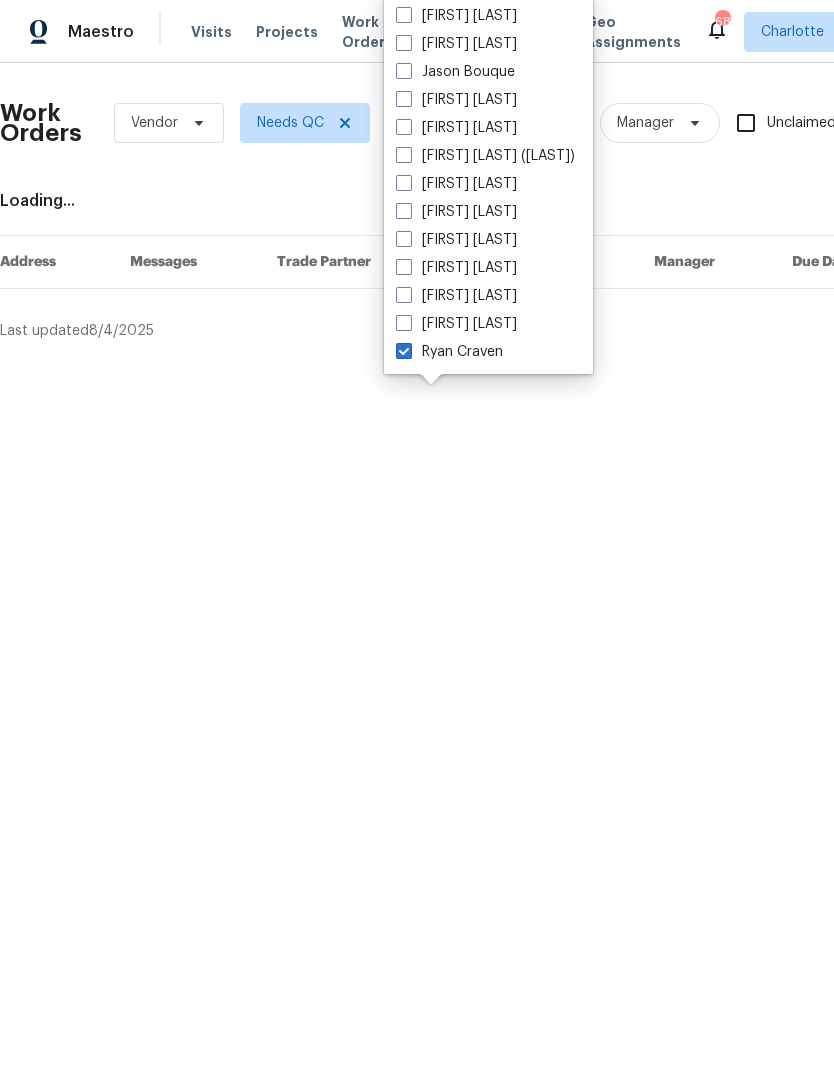 checkbox on "true" 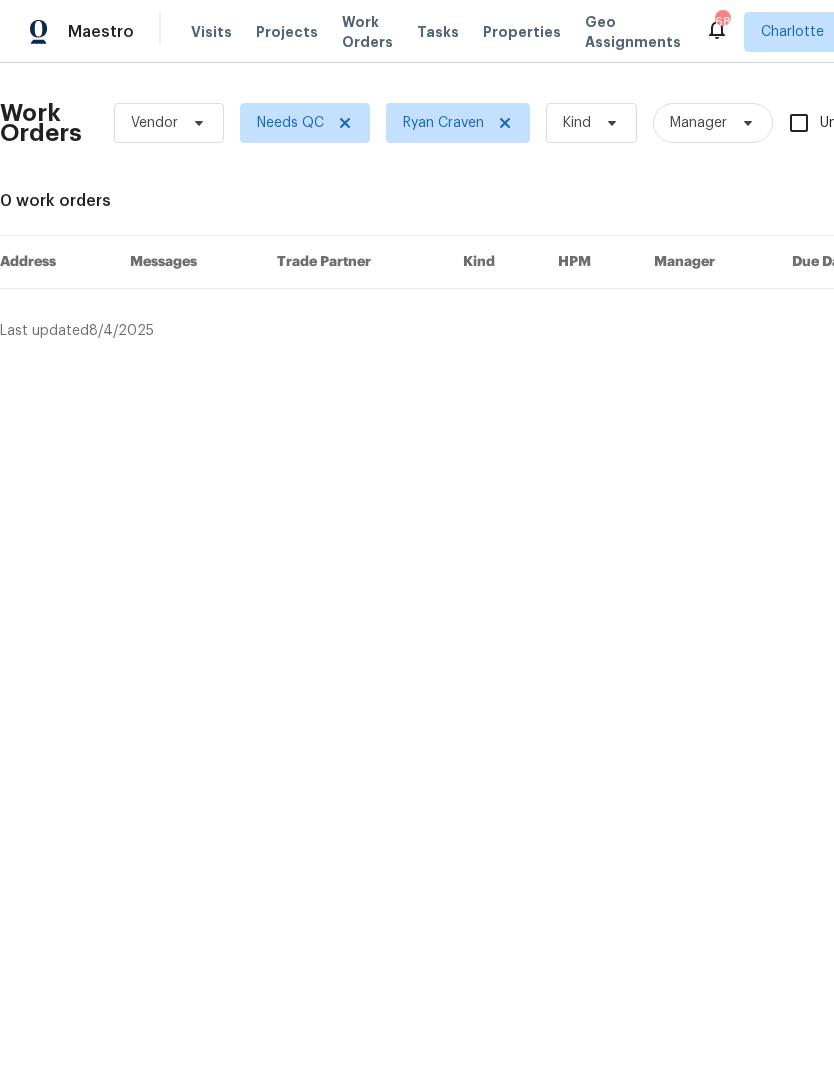 click on "Maestro" at bounding box center (67, 32) 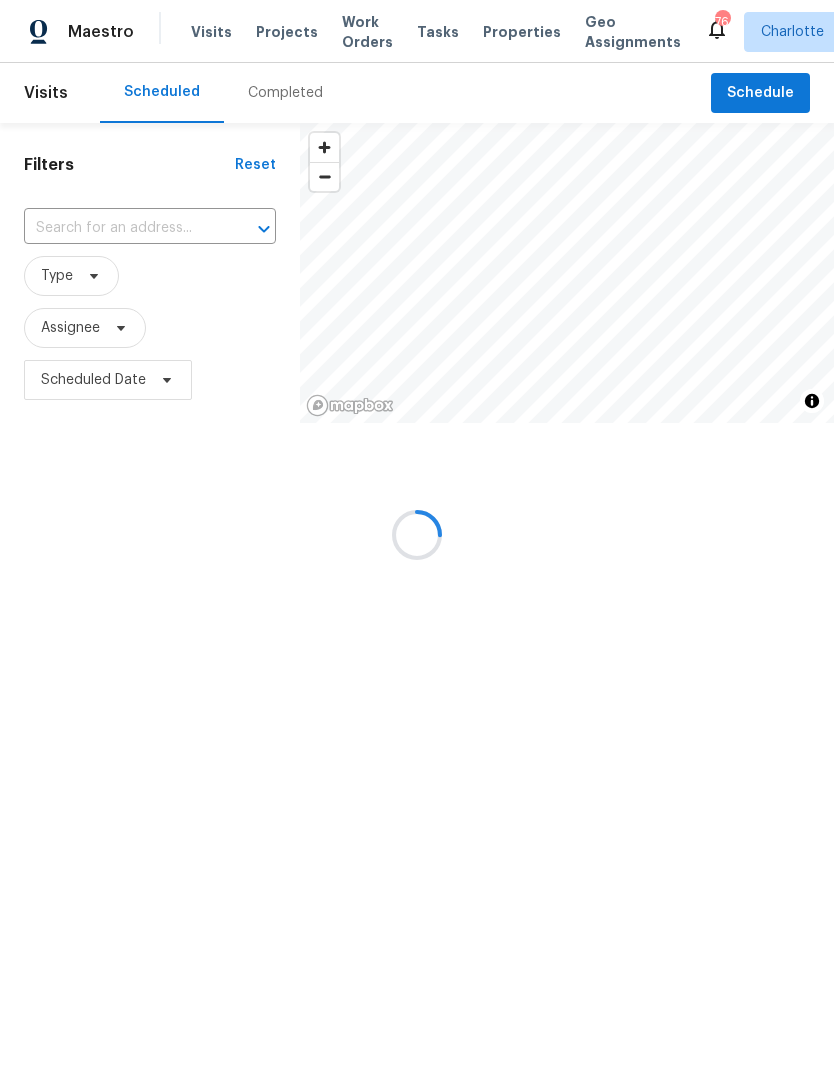 scroll, scrollTop: 0, scrollLeft: 0, axis: both 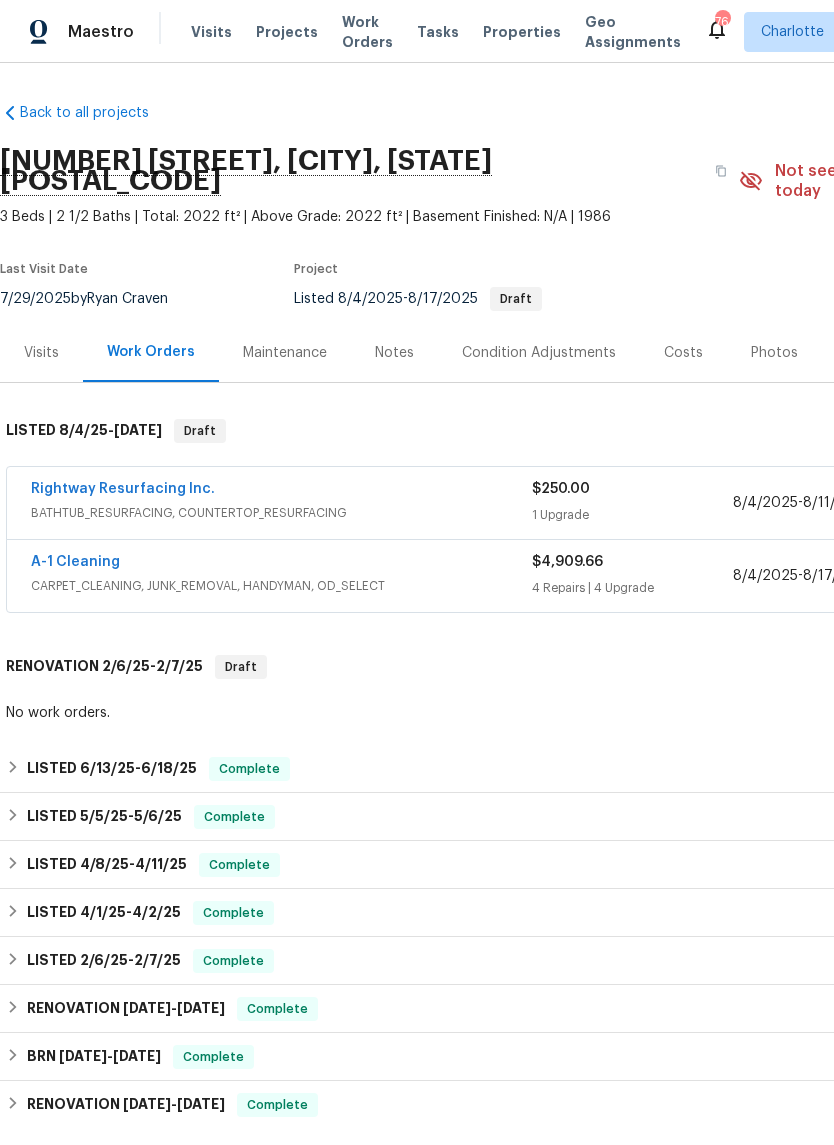 click on "A-1 Cleaning" at bounding box center (75, 562) 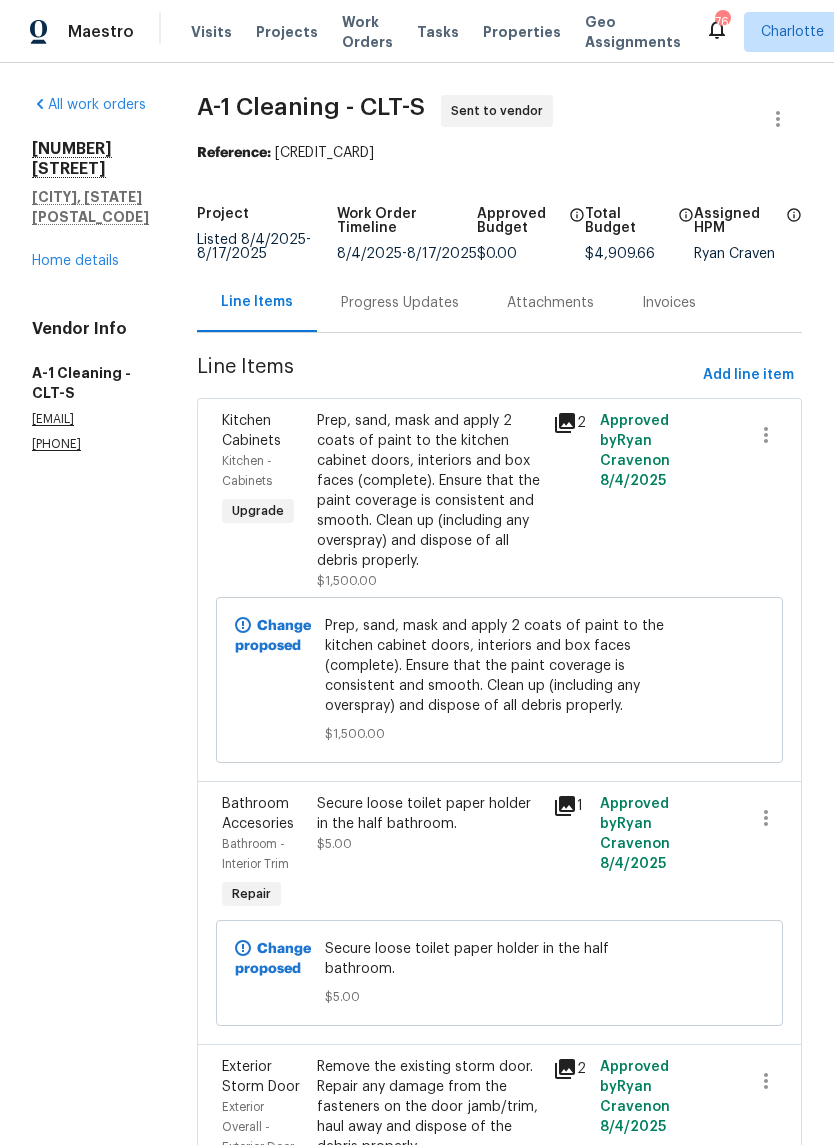 scroll, scrollTop: 0, scrollLeft: 0, axis: both 